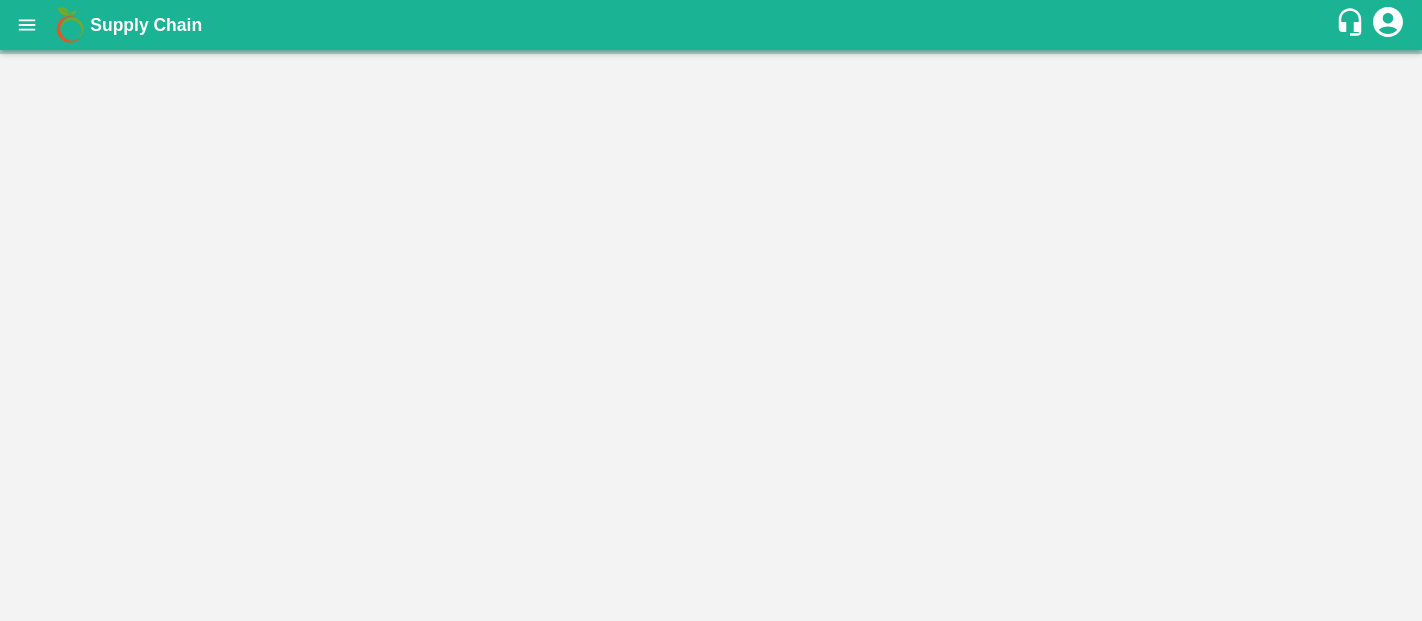 scroll, scrollTop: 0, scrollLeft: 0, axis: both 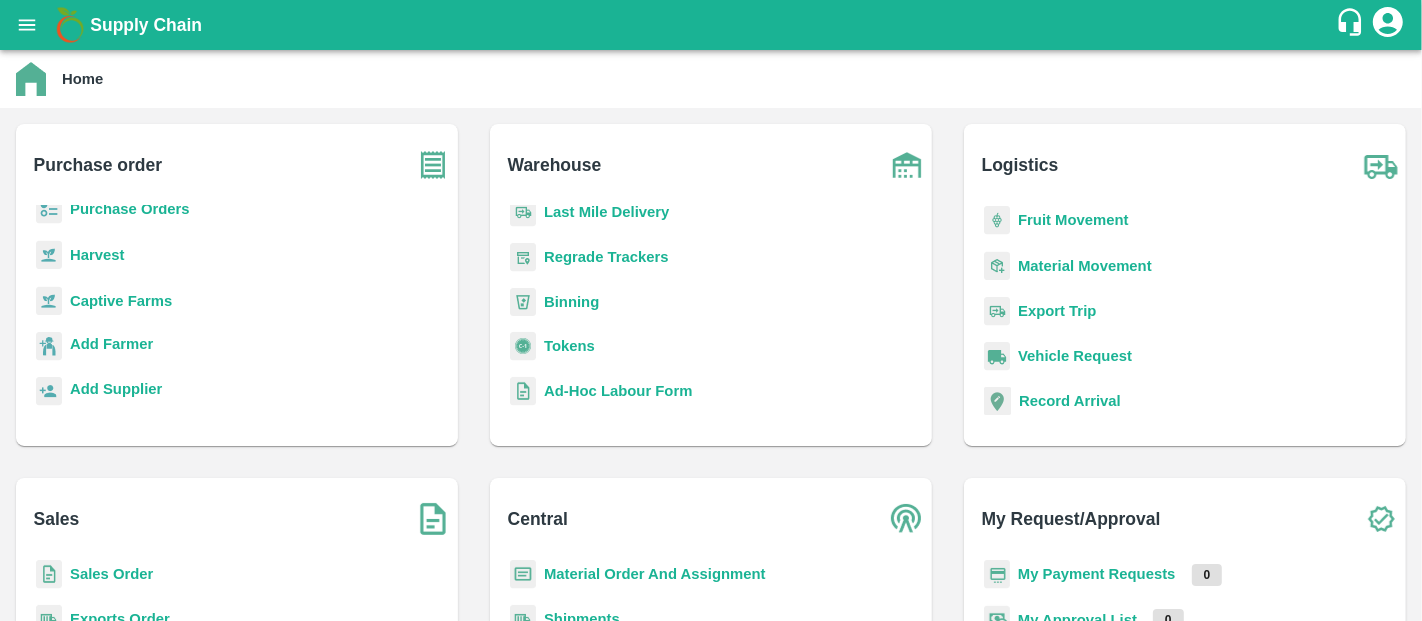 click on "Sales Order" at bounding box center [111, 574] 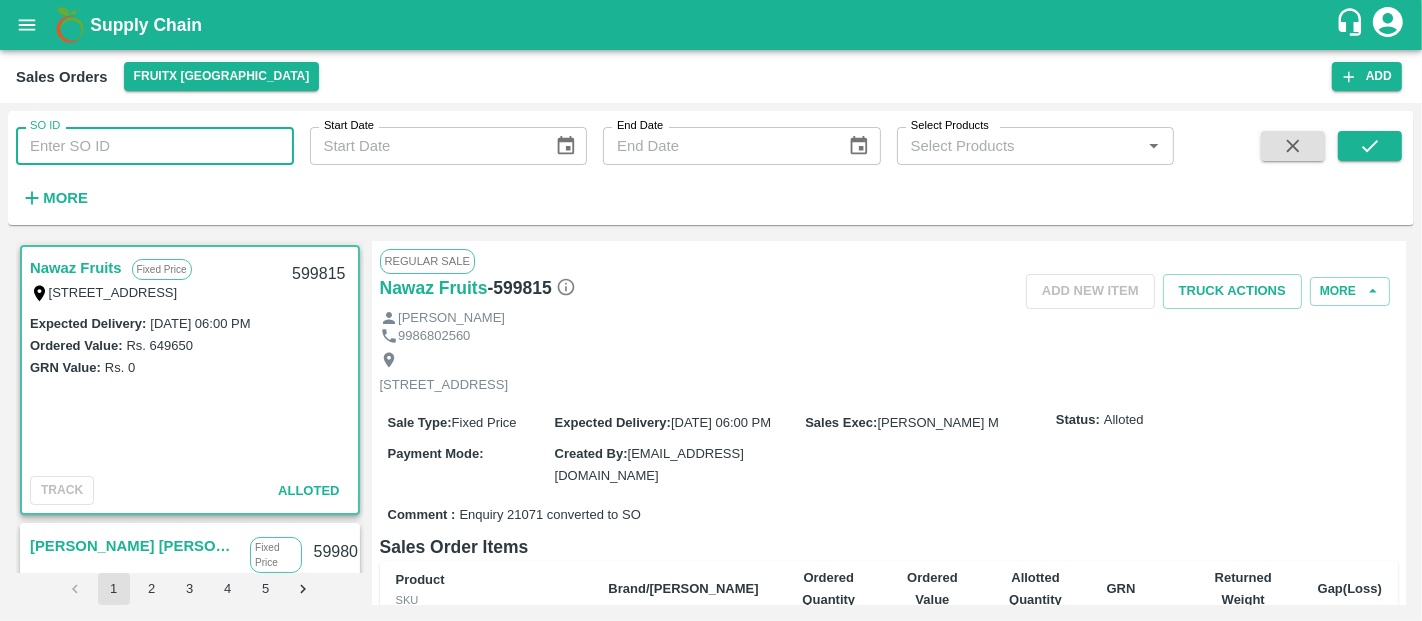 click on "SO ID" at bounding box center [155, 146] 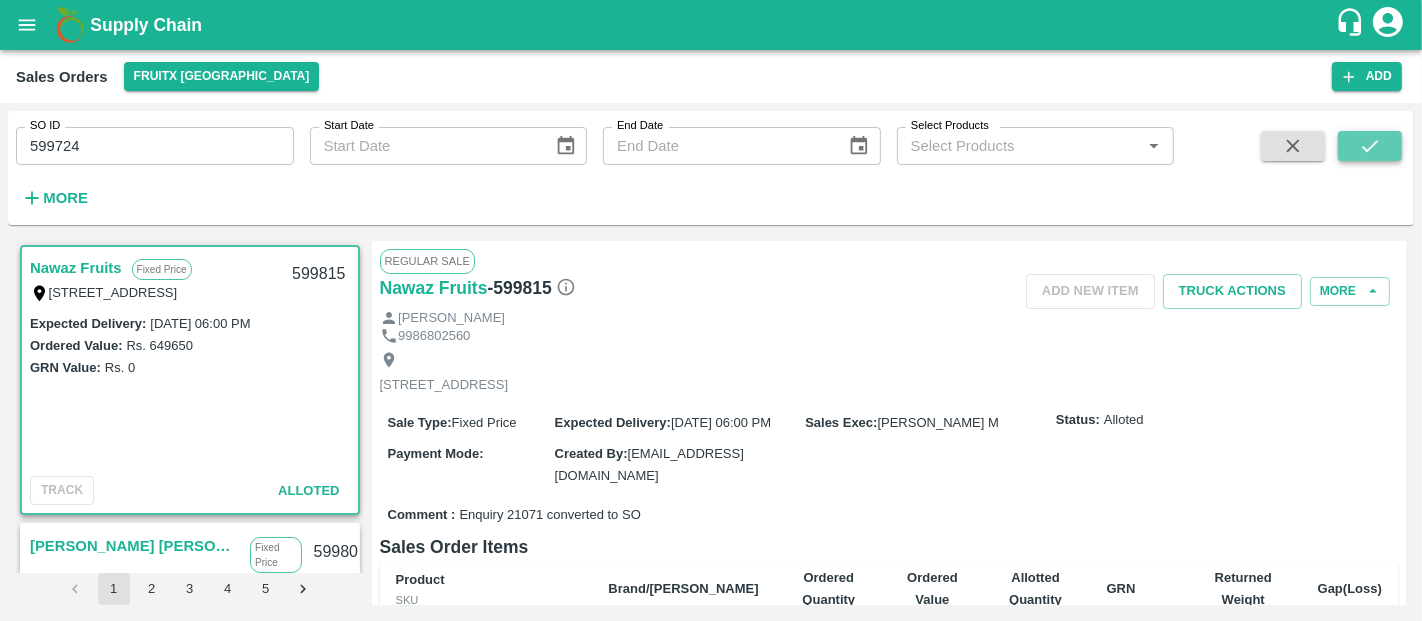 click at bounding box center [1370, 146] 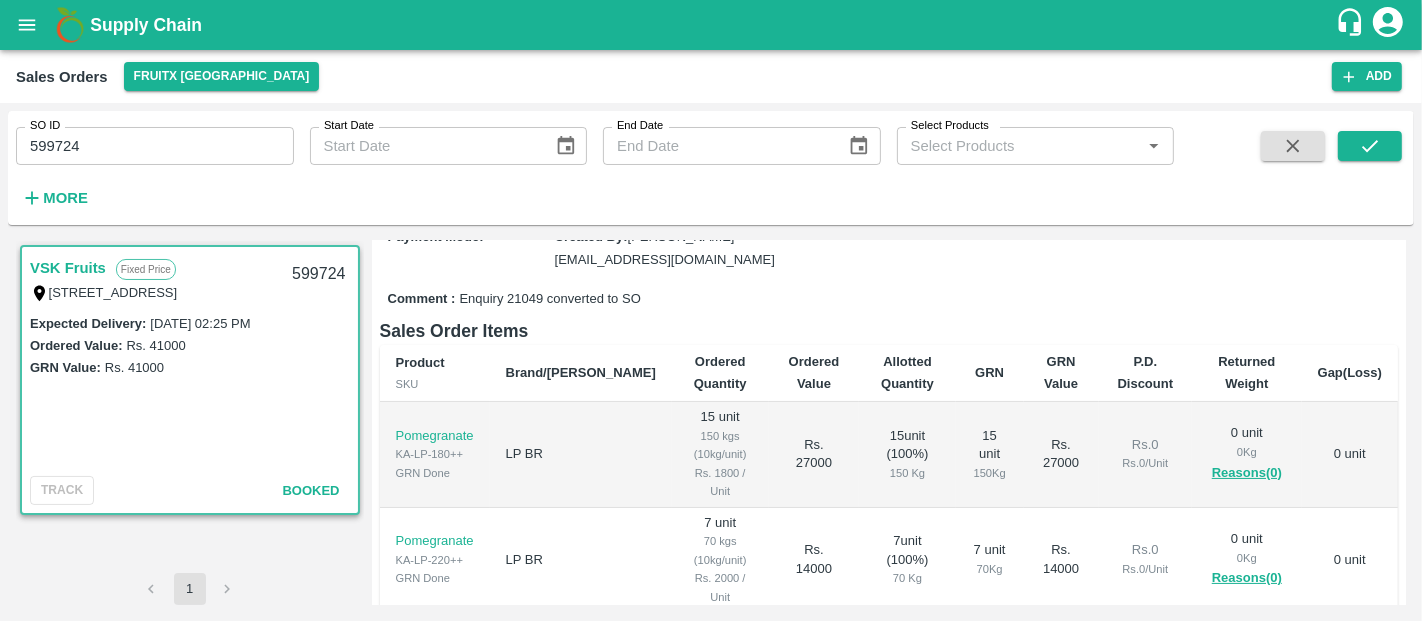 scroll, scrollTop: 231, scrollLeft: 0, axis: vertical 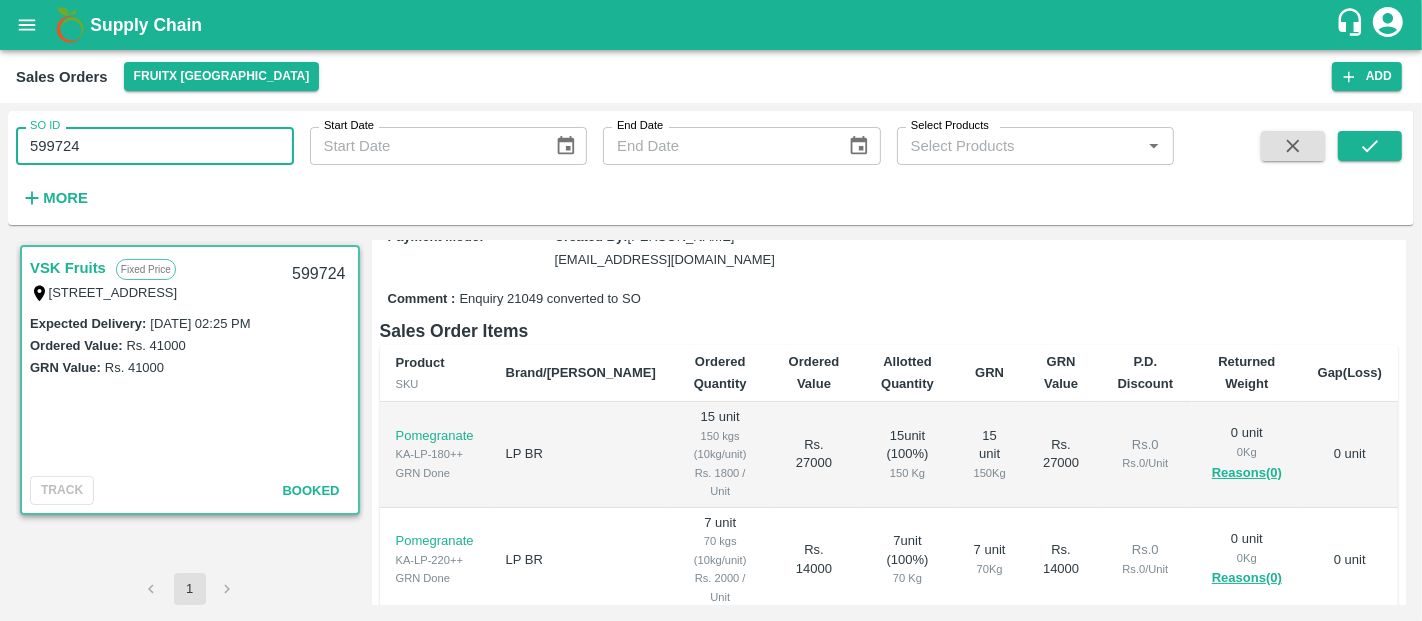 drag, startPoint x: 114, startPoint y: 143, endPoint x: 138, endPoint y: 146, distance: 24.186773 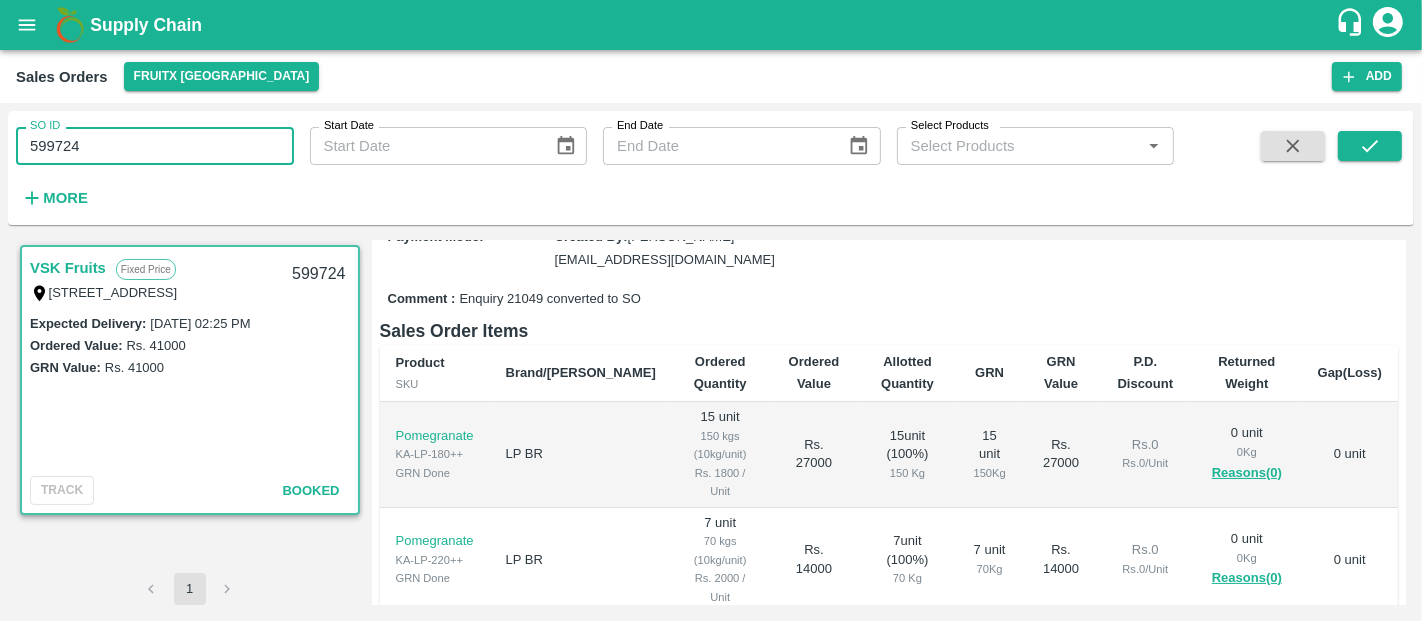 type on "599724" 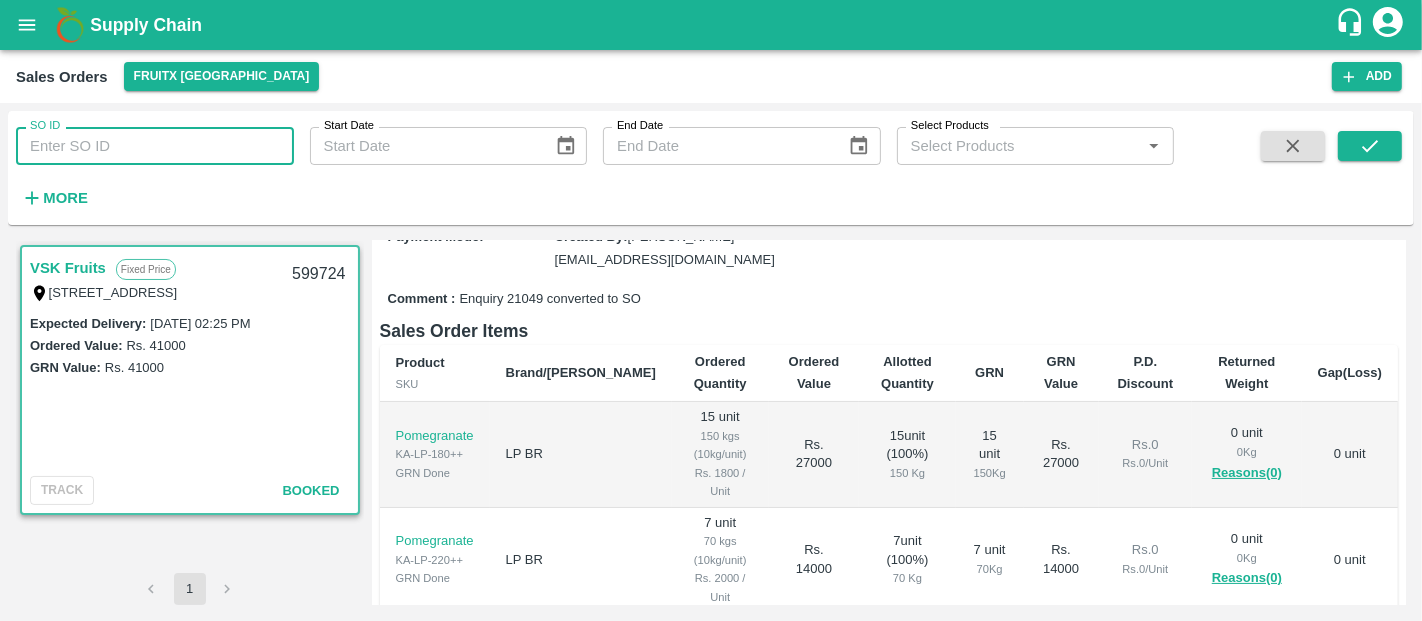 click on "SO ID" at bounding box center (155, 146) 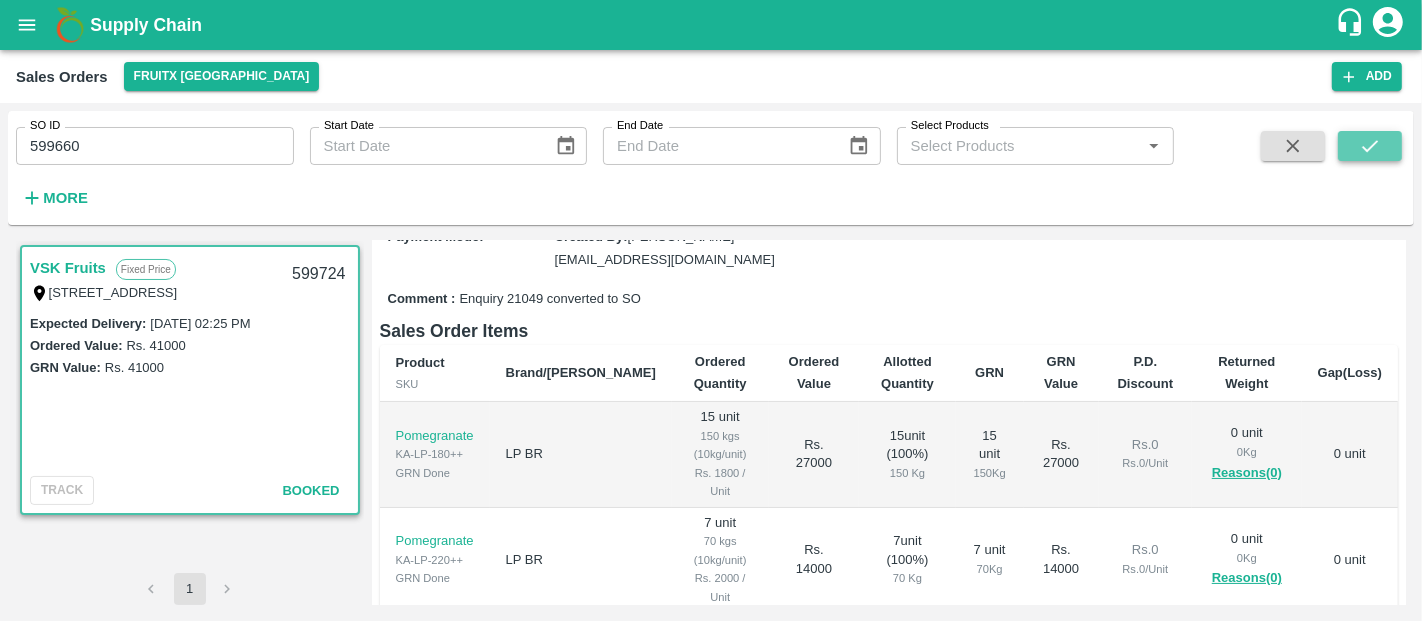 click 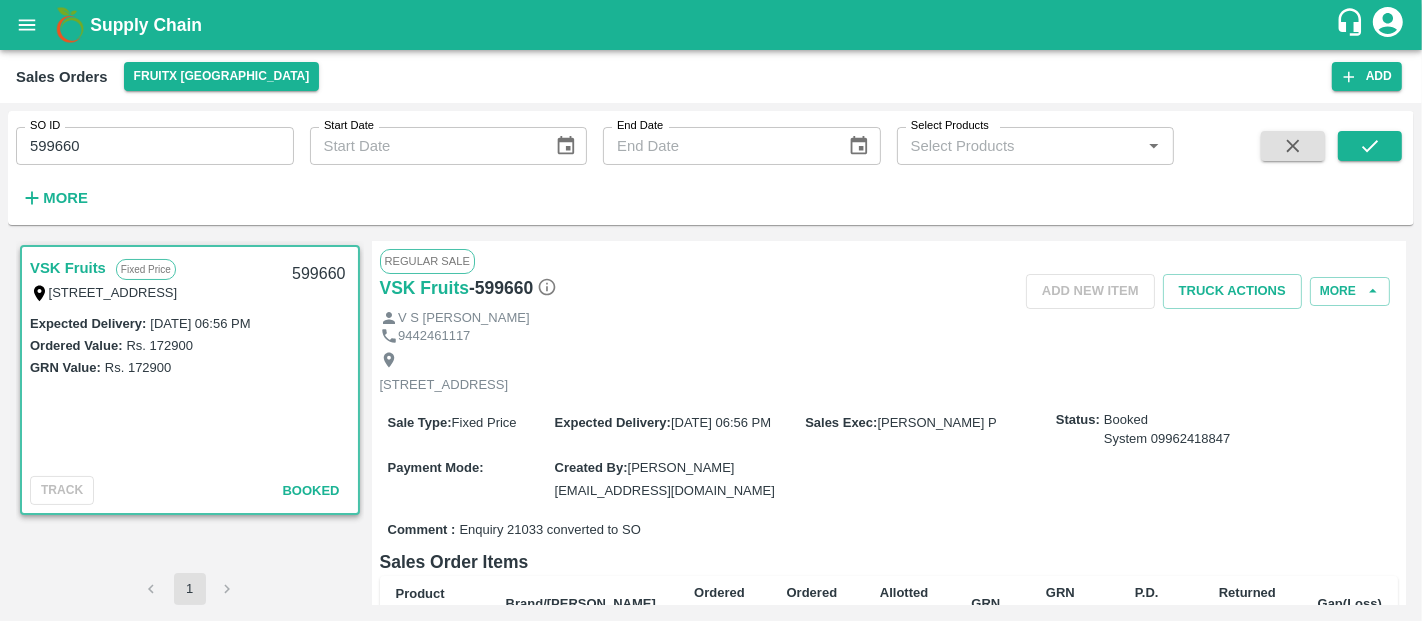 scroll, scrollTop: 186, scrollLeft: 0, axis: vertical 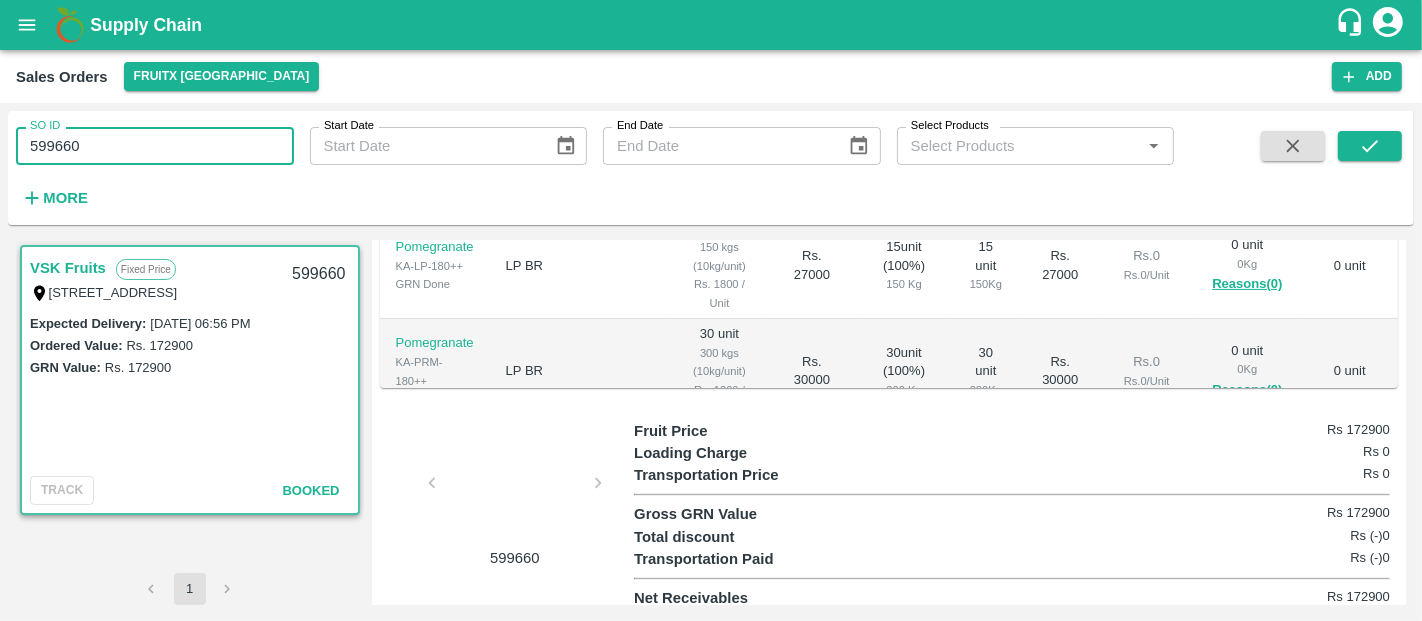 drag, startPoint x: 110, startPoint y: 138, endPoint x: 0, endPoint y: 145, distance: 110.2225 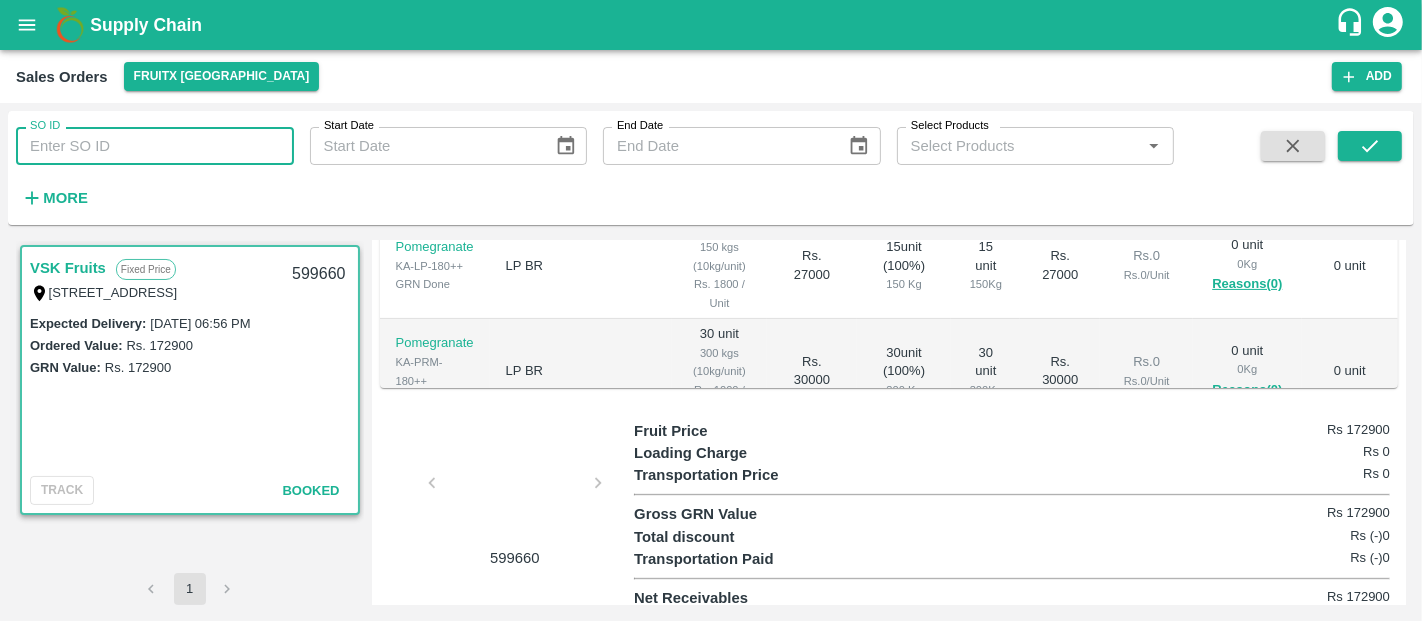 type 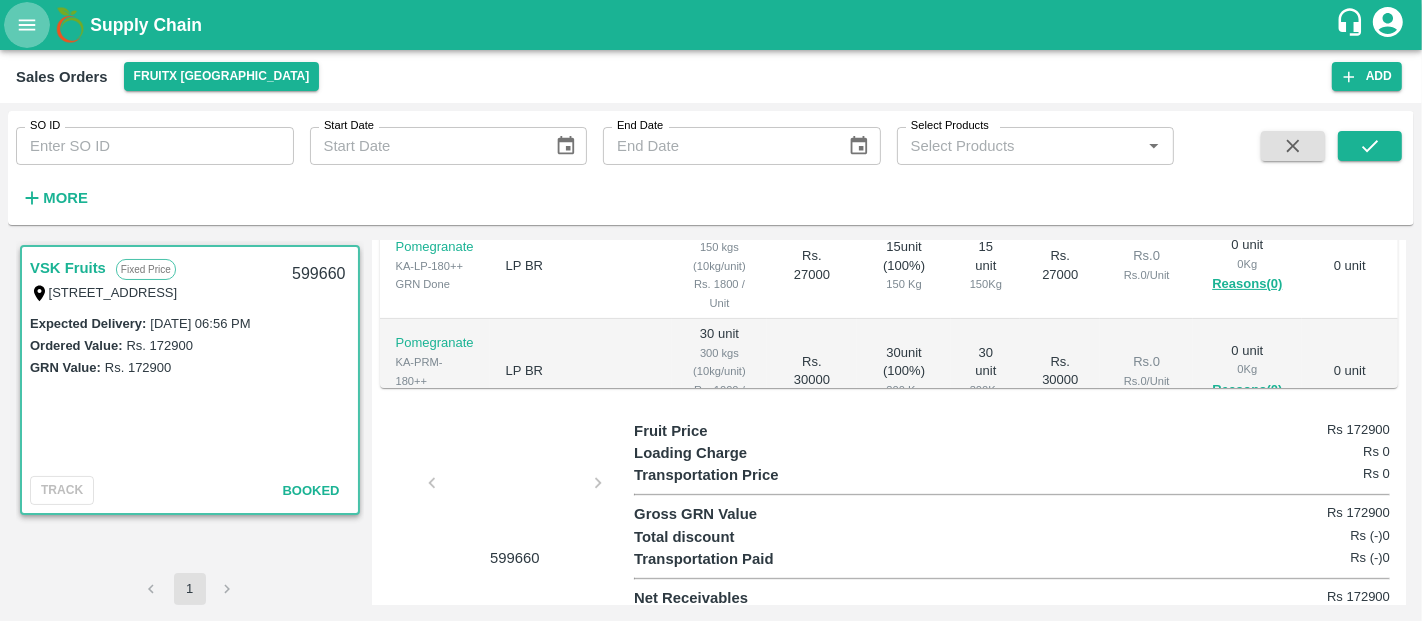 click 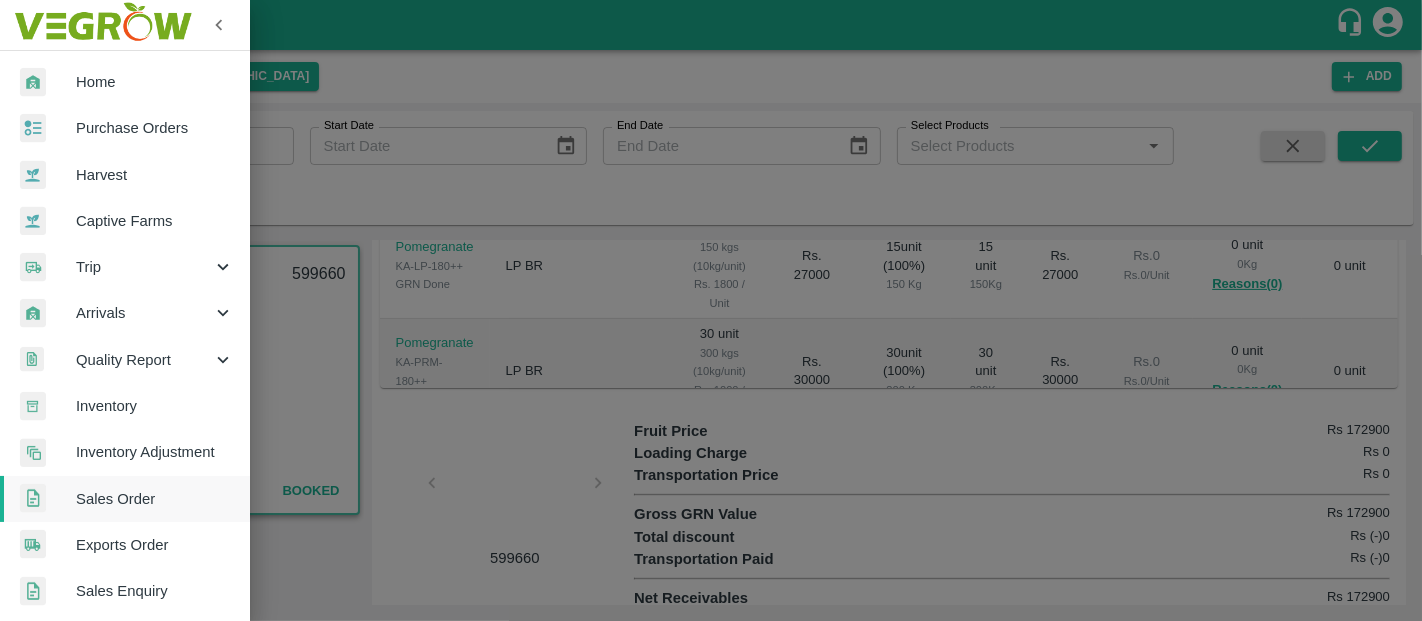 click on "Inventory" at bounding box center [155, 406] 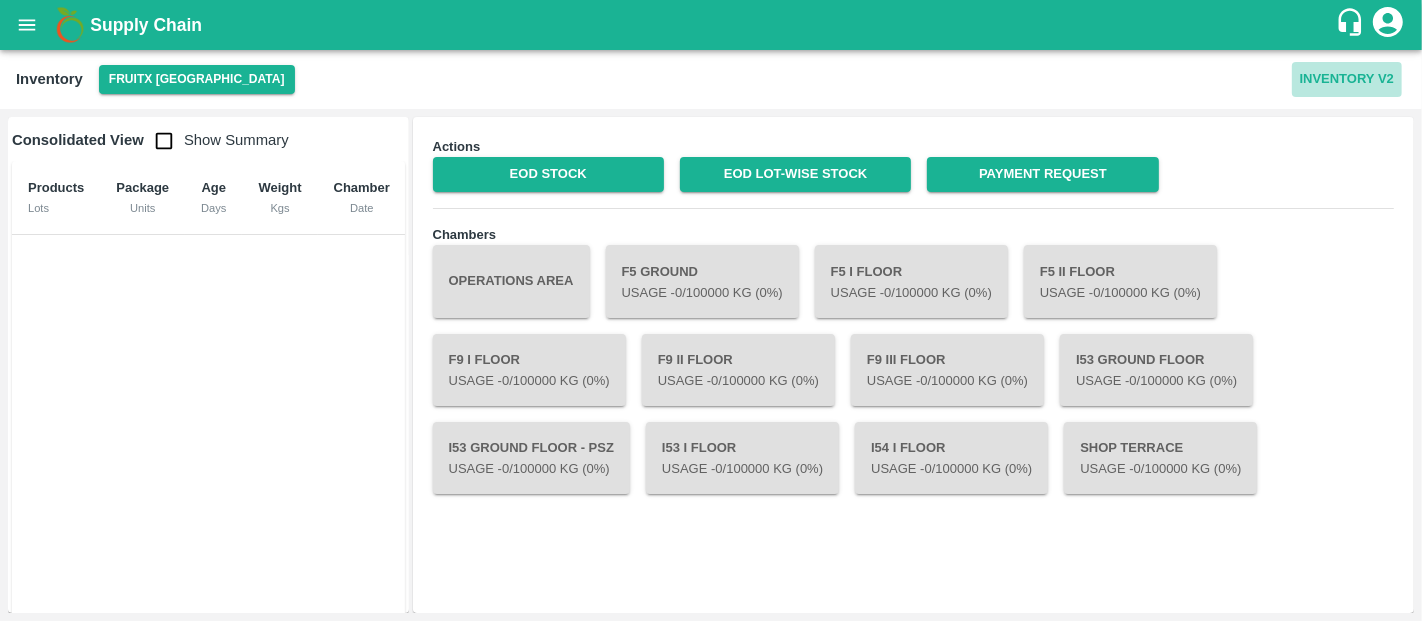 click on "Inventory V2" at bounding box center (1347, 79) 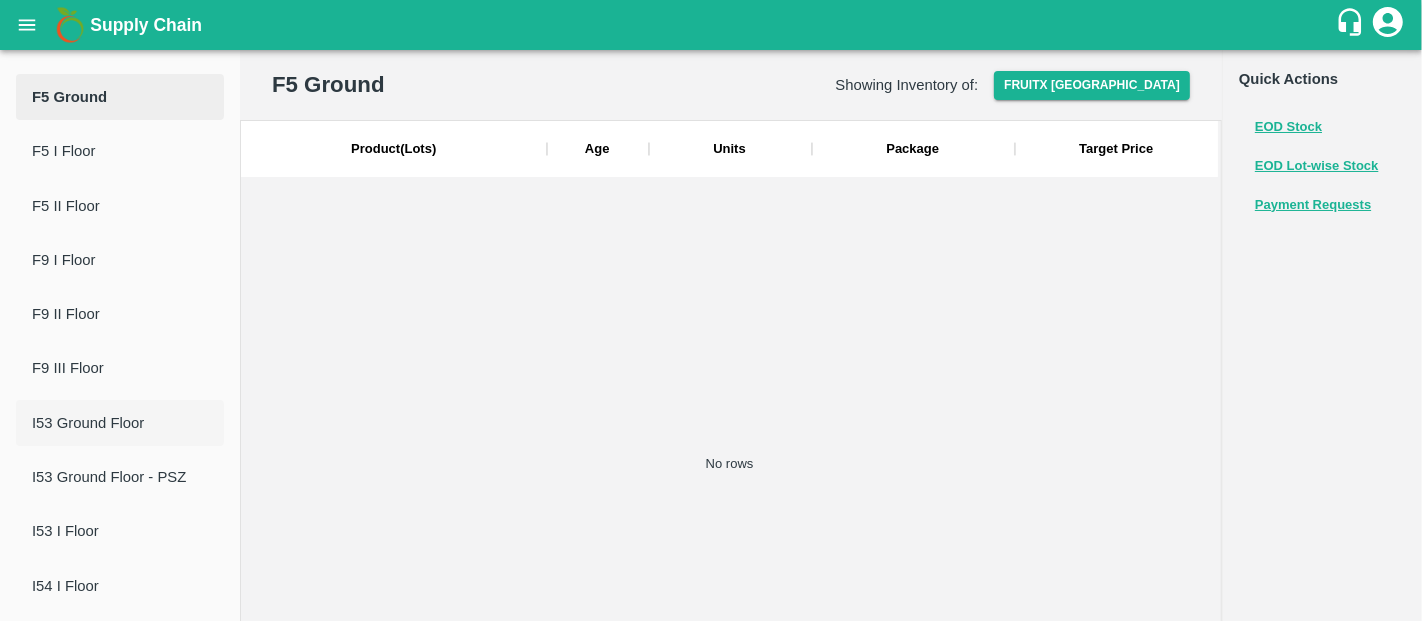 scroll, scrollTop: 182, scrollLeft: 0, axis: vertical 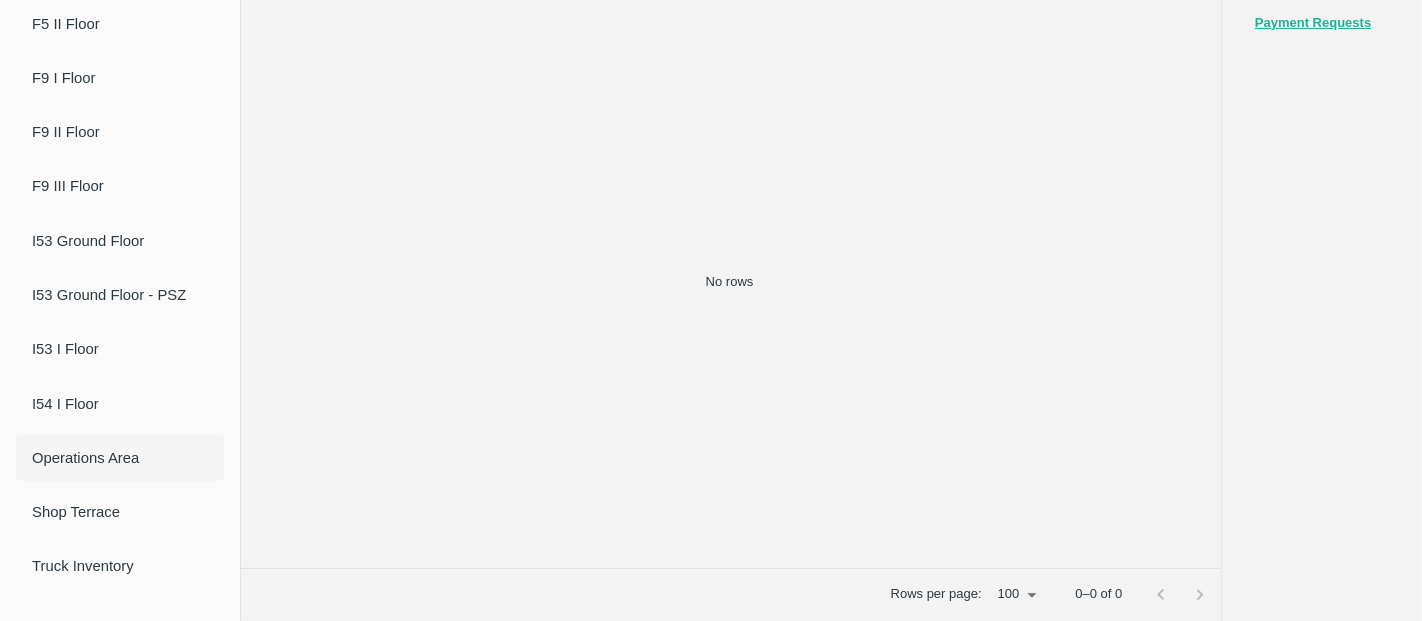 click on "Operations Area" at bounding box center [120, 458] 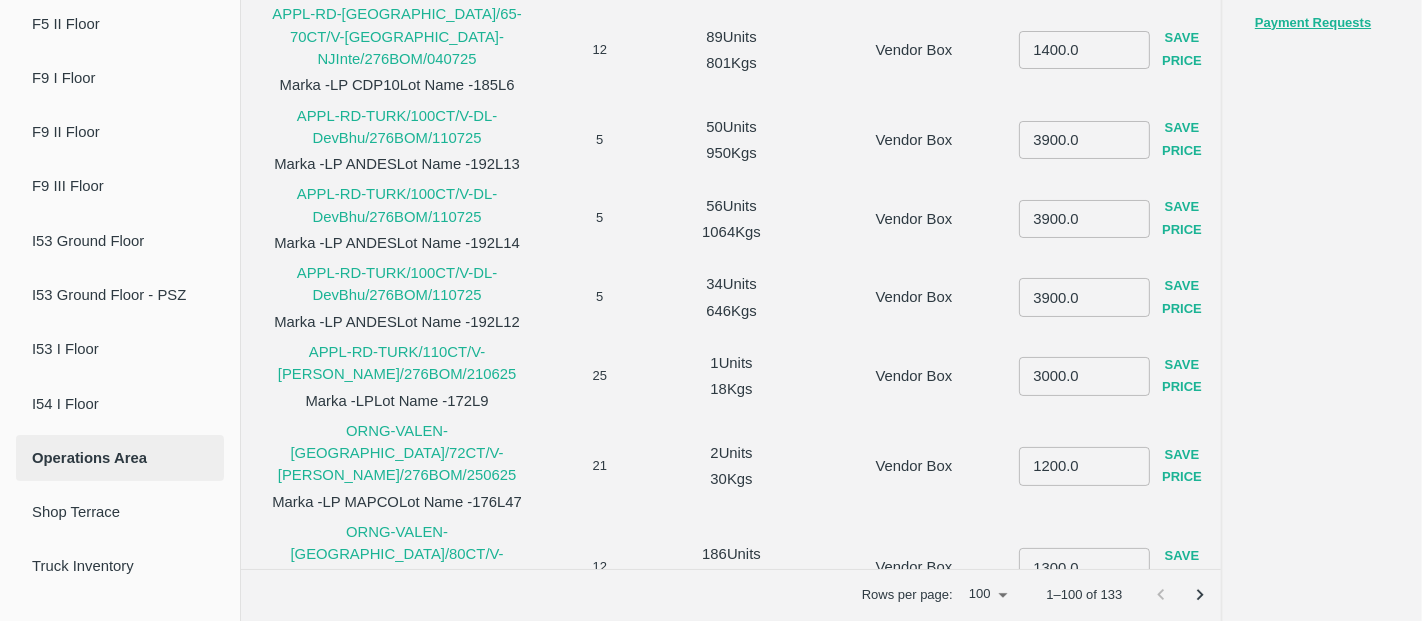 scroll, scrollTop: 0, scrollLeft: 0, axis: both 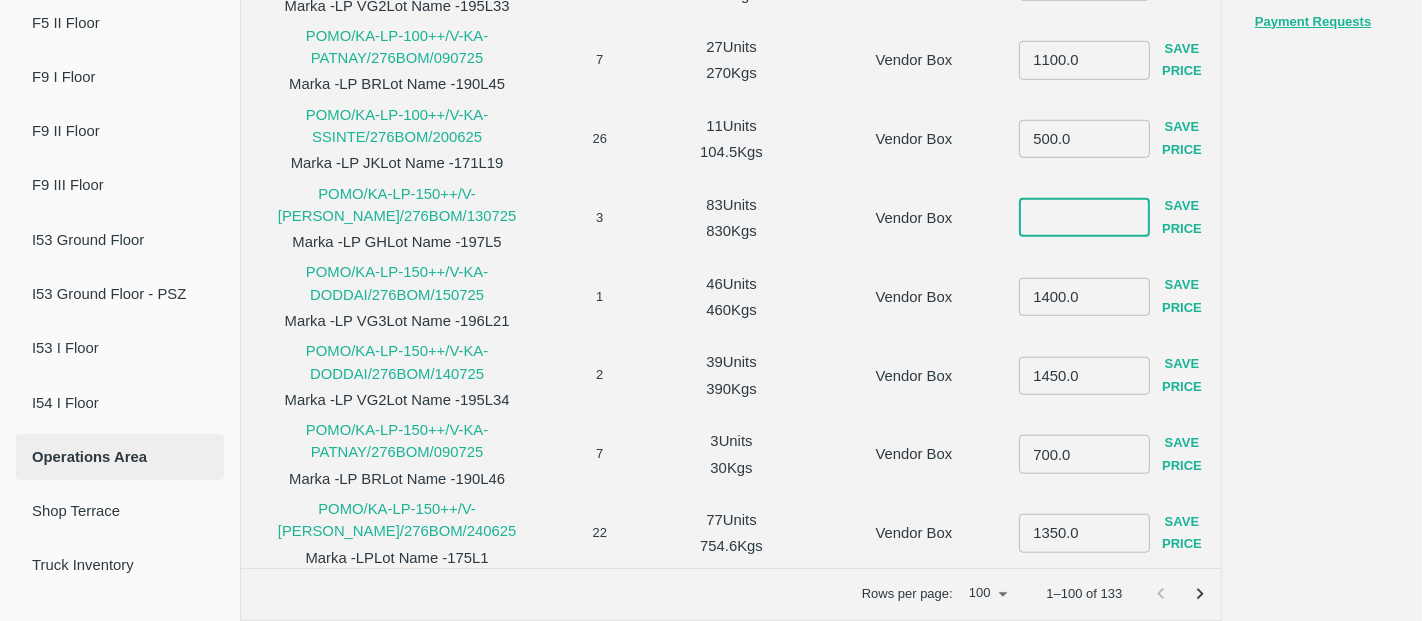 click at bounding box center (1084, 218) 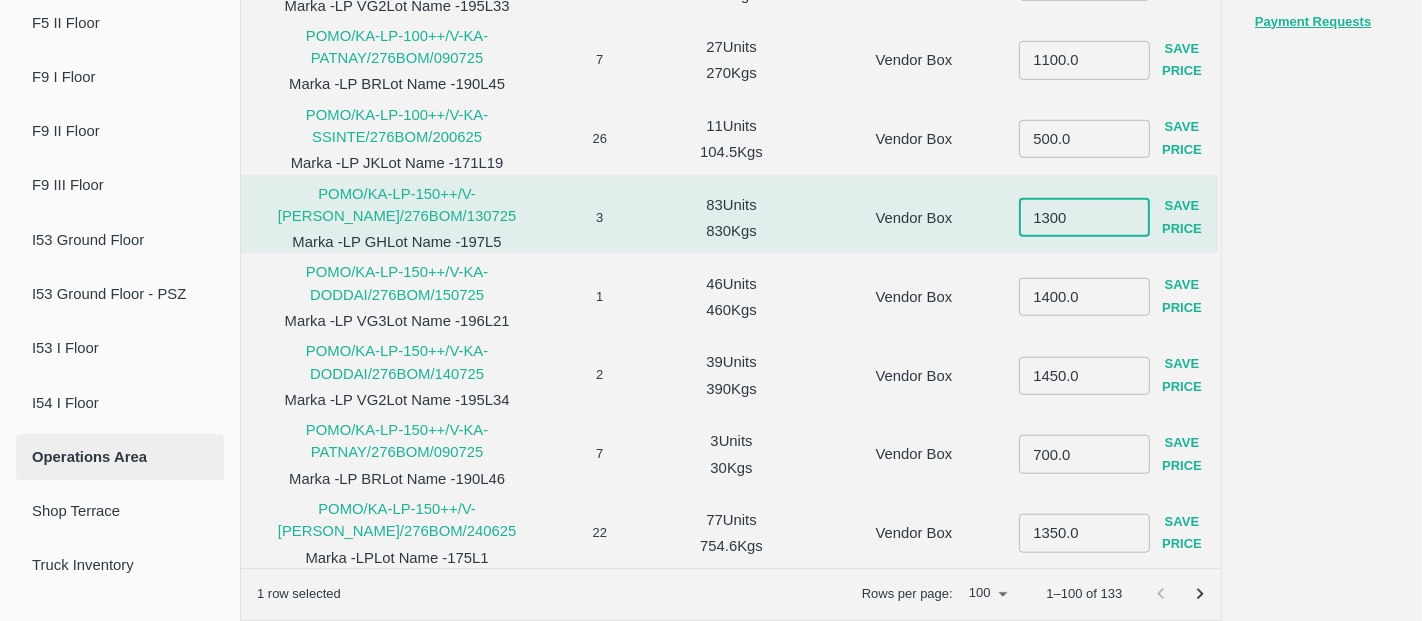 type on "1300" 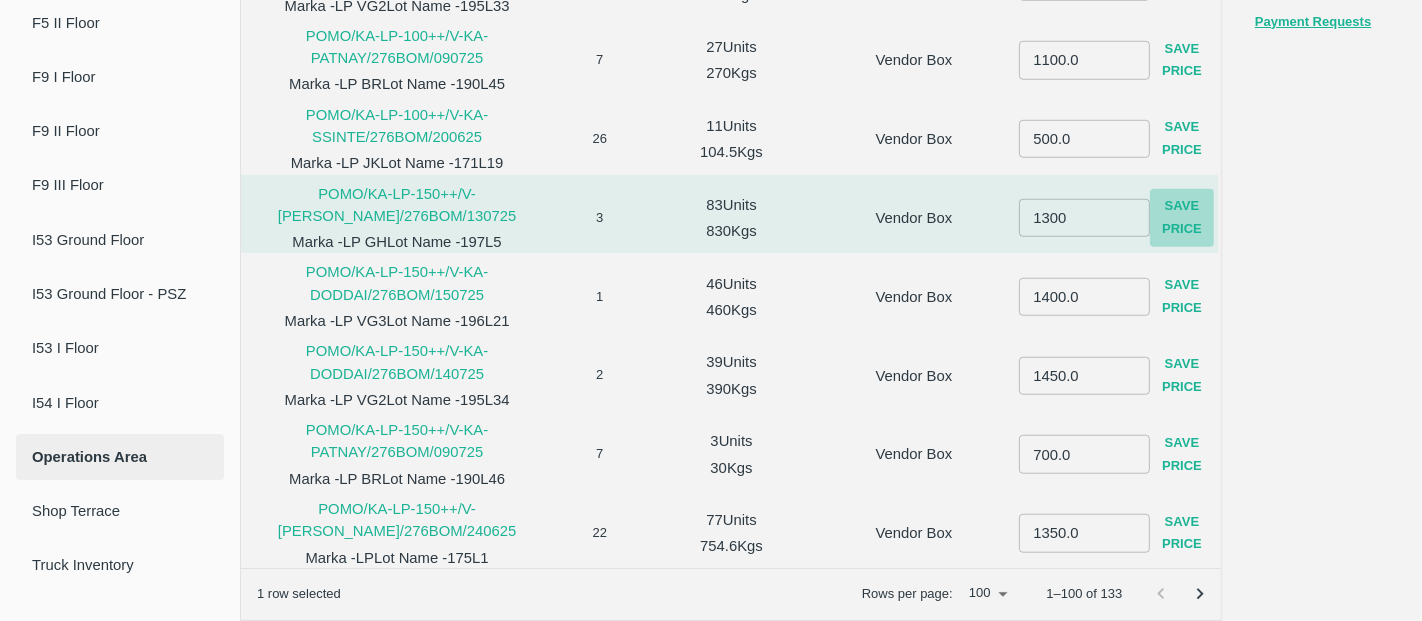 click on "Save Price" at bounding box center [1182, 218] 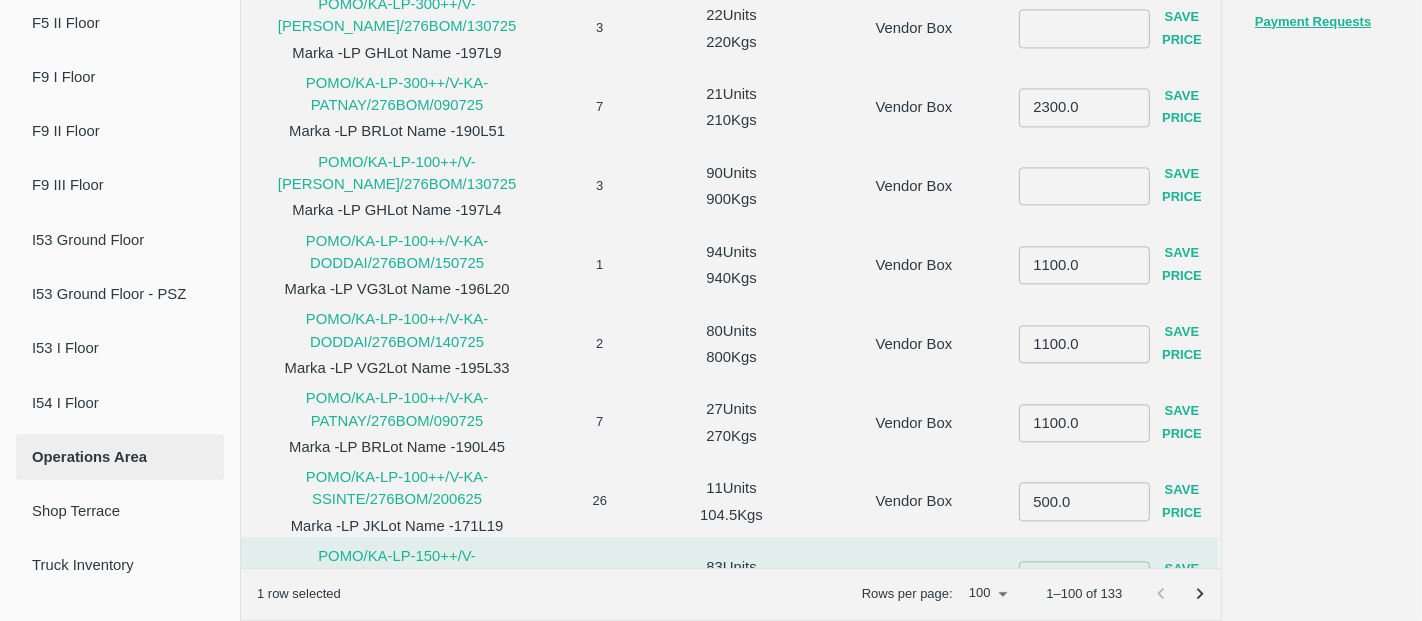 click at bounding box center (1084, 187) 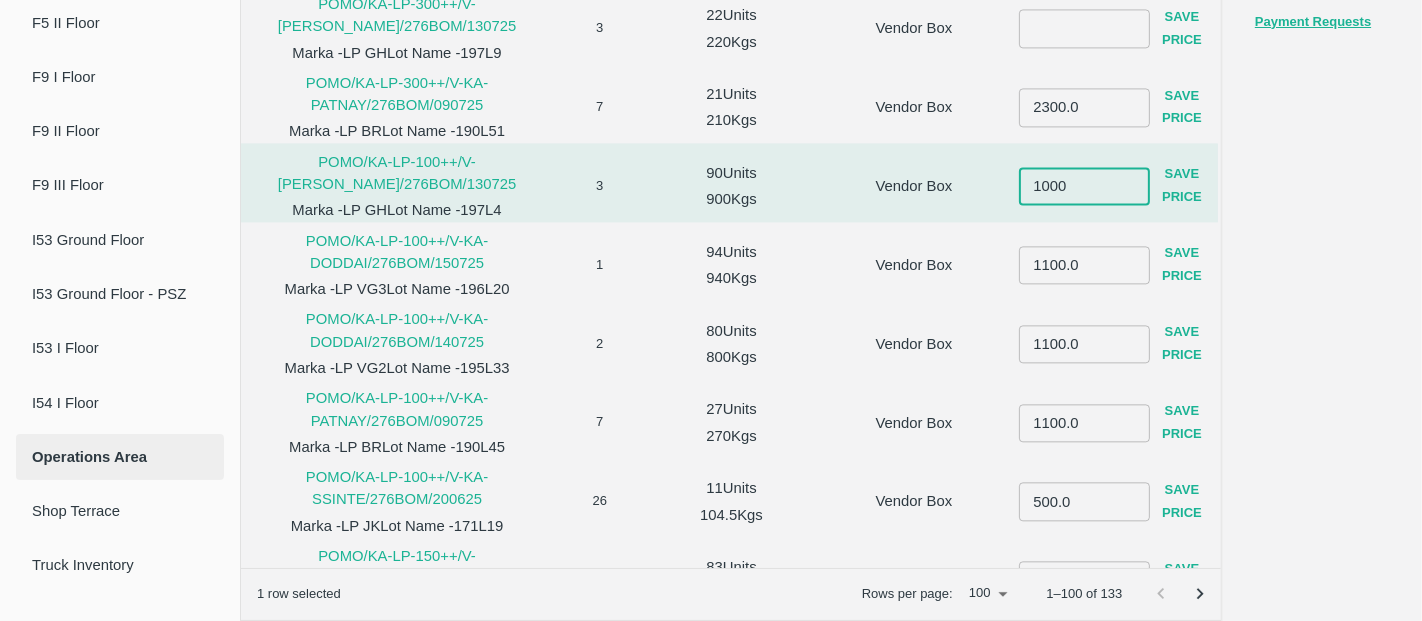 type on "1000" 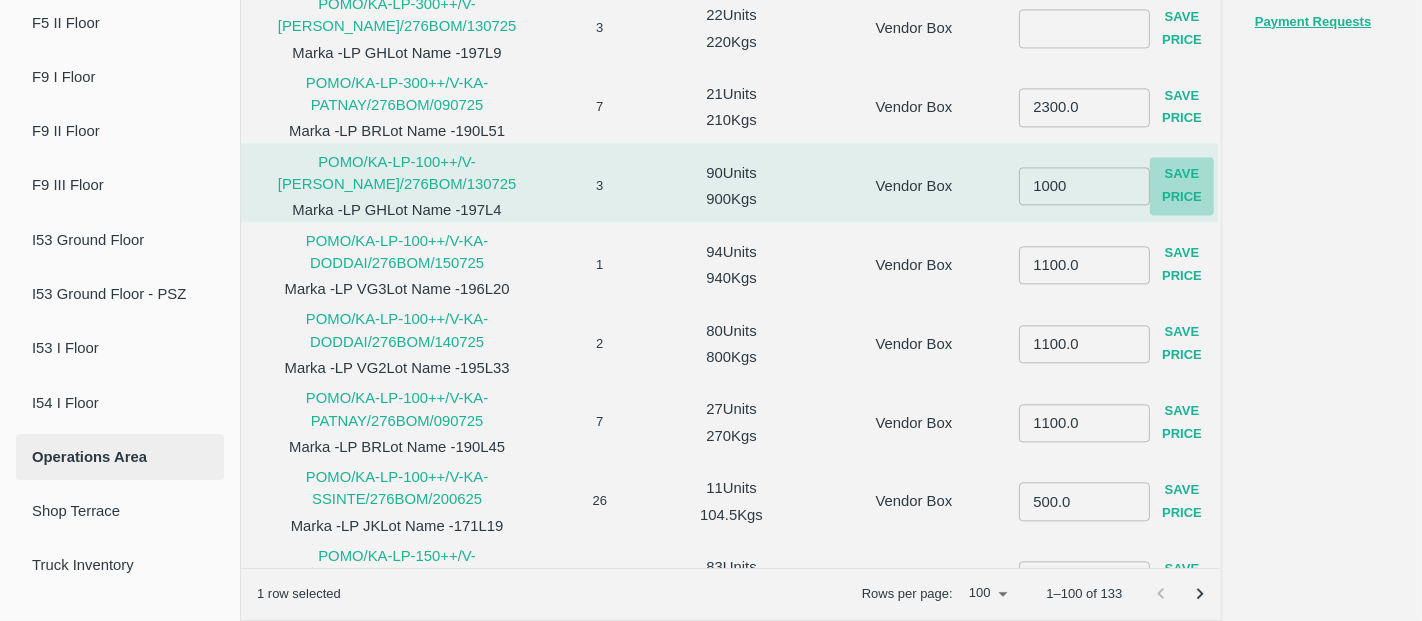 click on "Save Price" at bounding box center (1182, 187) 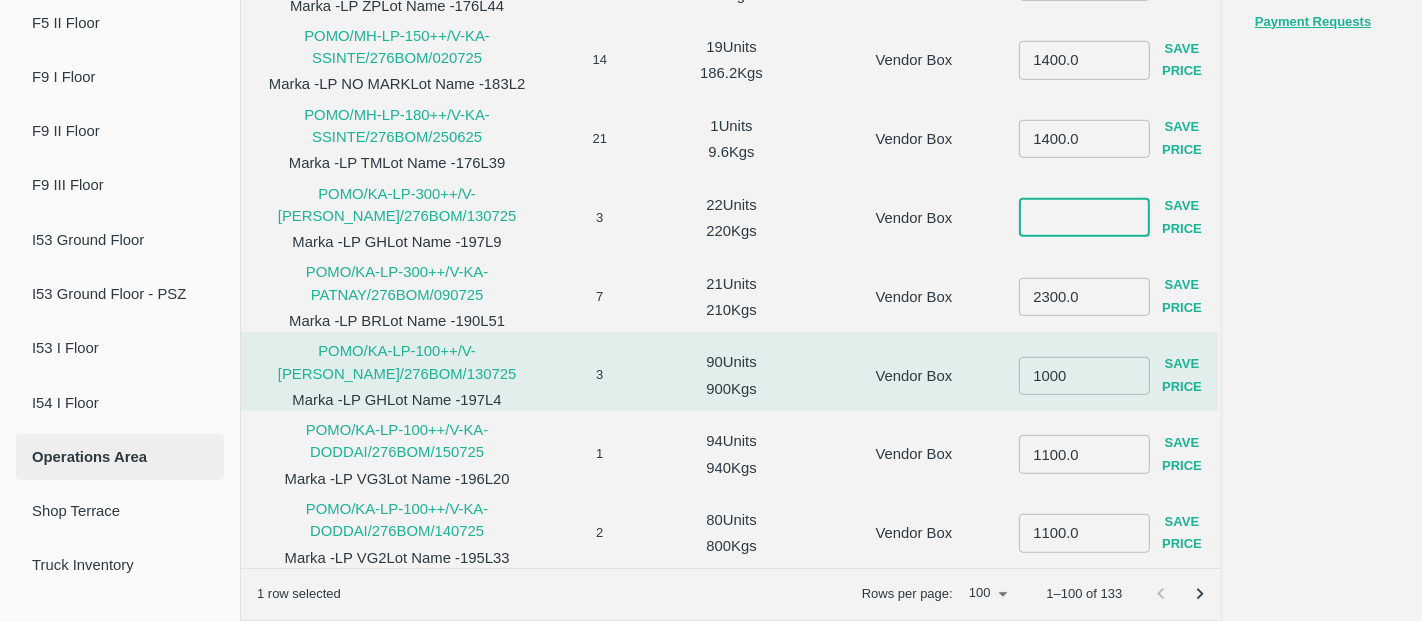 click at bounding box center (1084, 218) 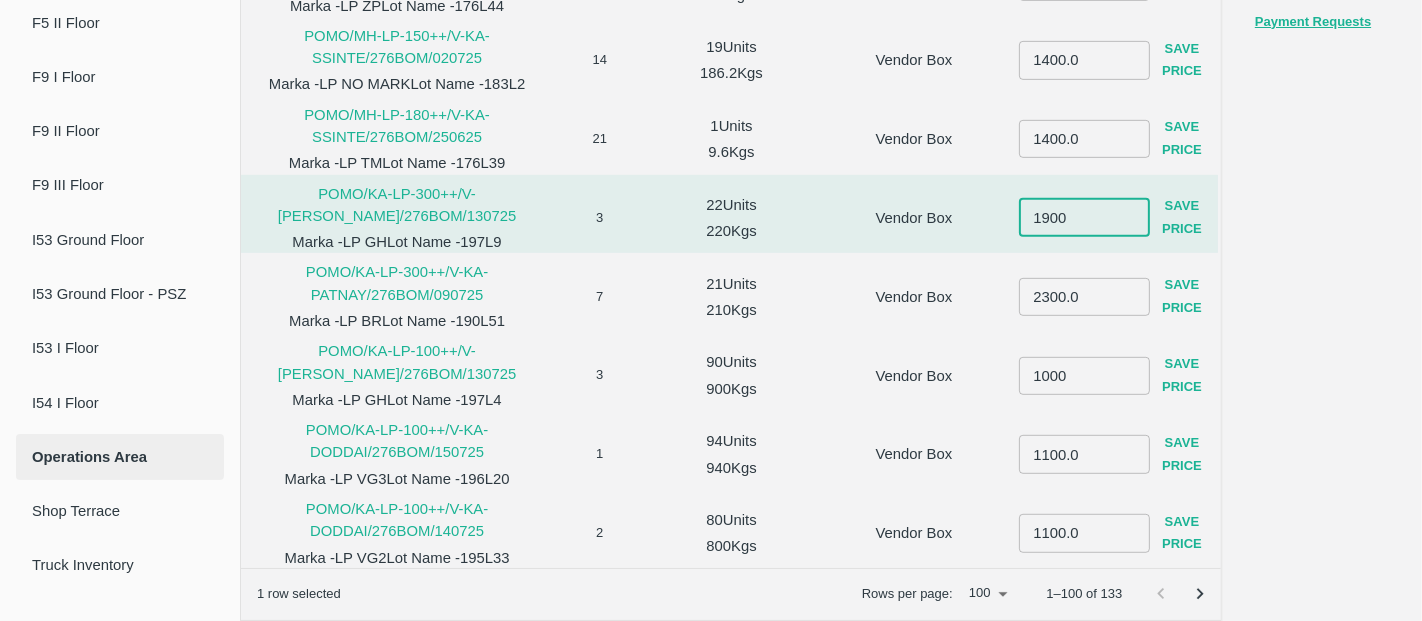 type on "1900" 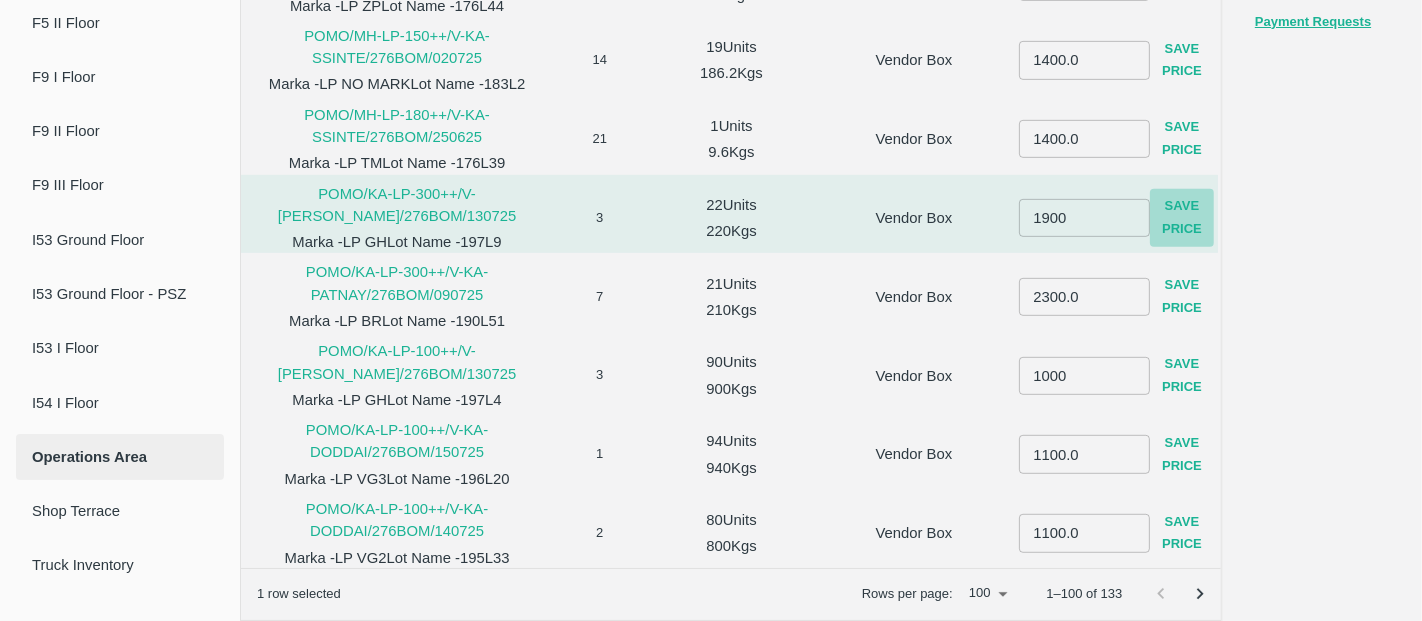 click on "Save Price" at bounding box center [1182, 218] 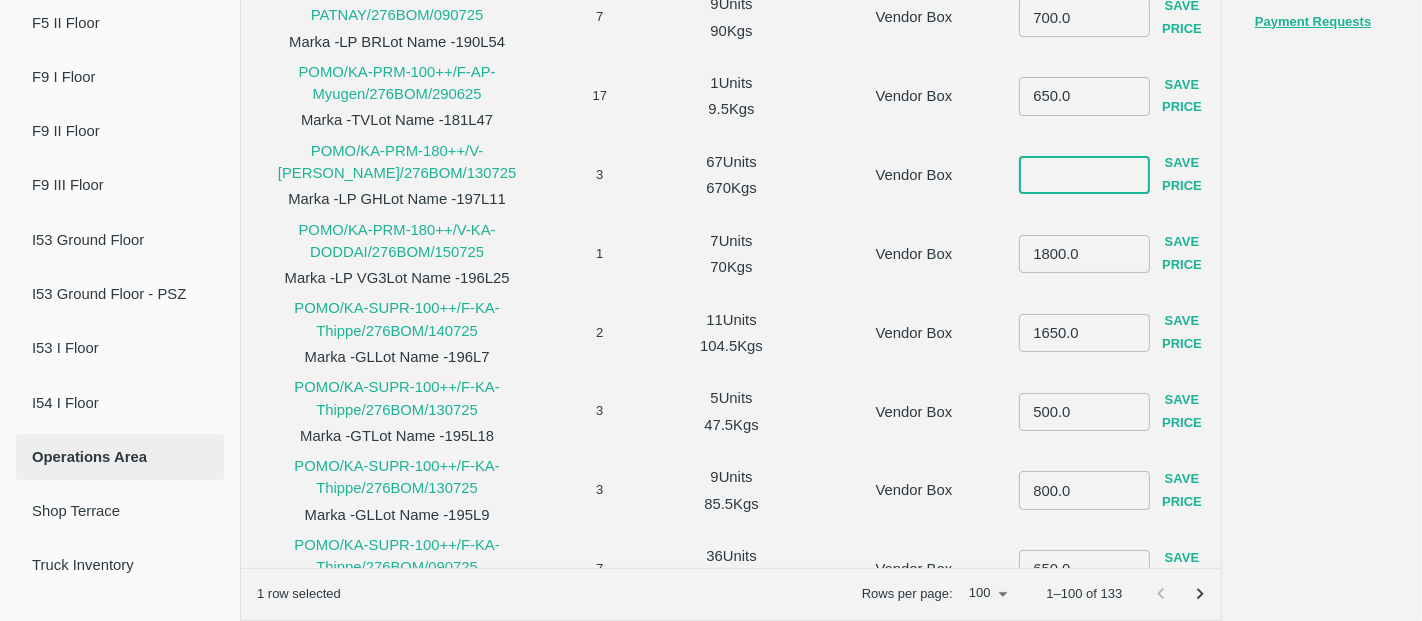 click at bounding box center [1084, 175] 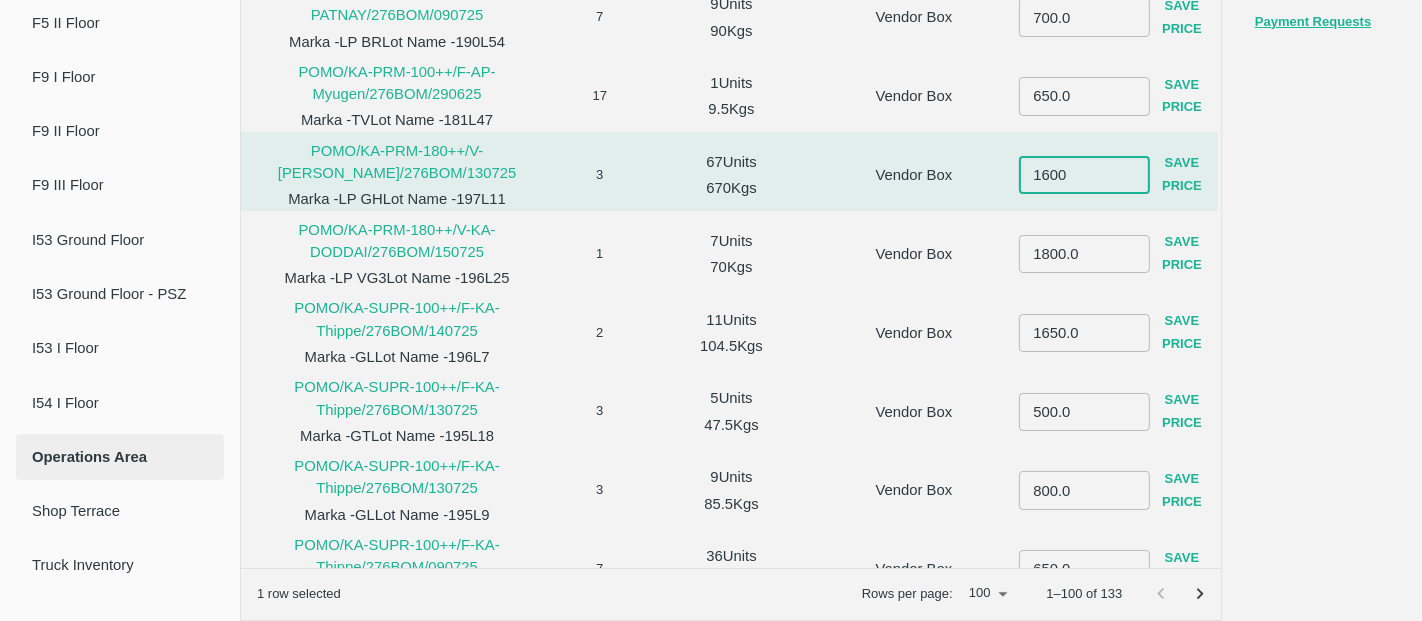 type on "1600" 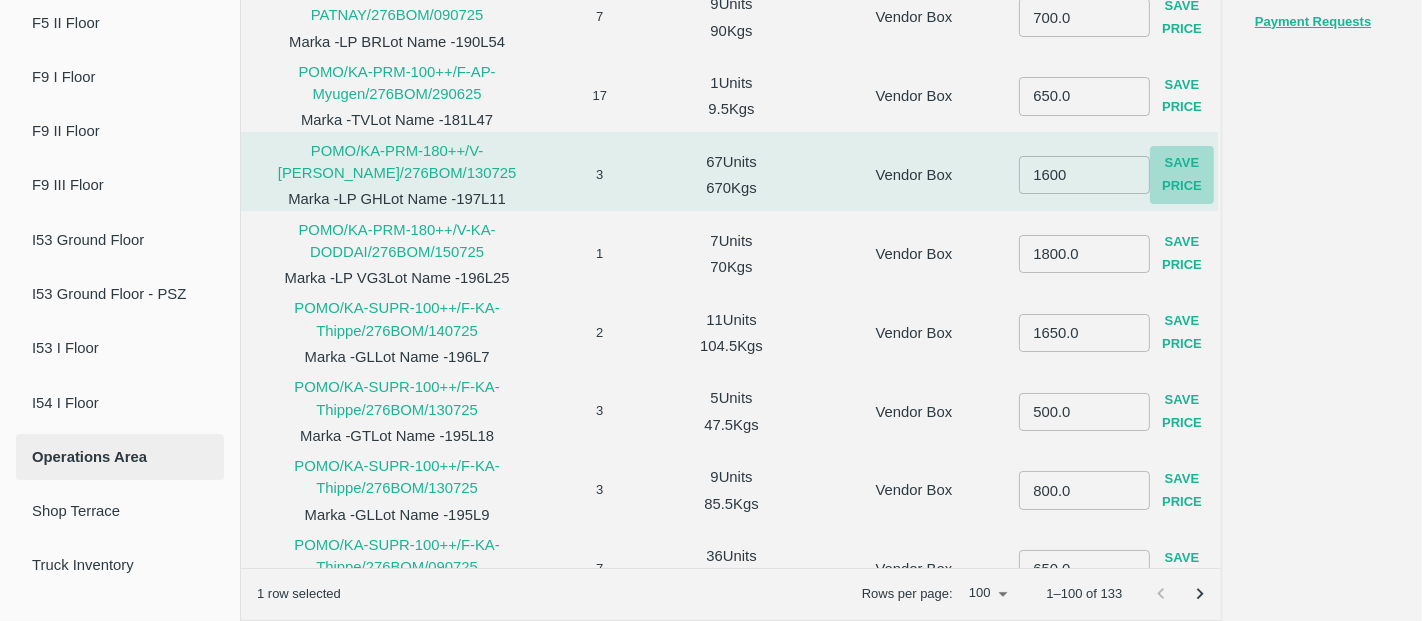 click on "Save Price" at bounding box center (1182, 175) 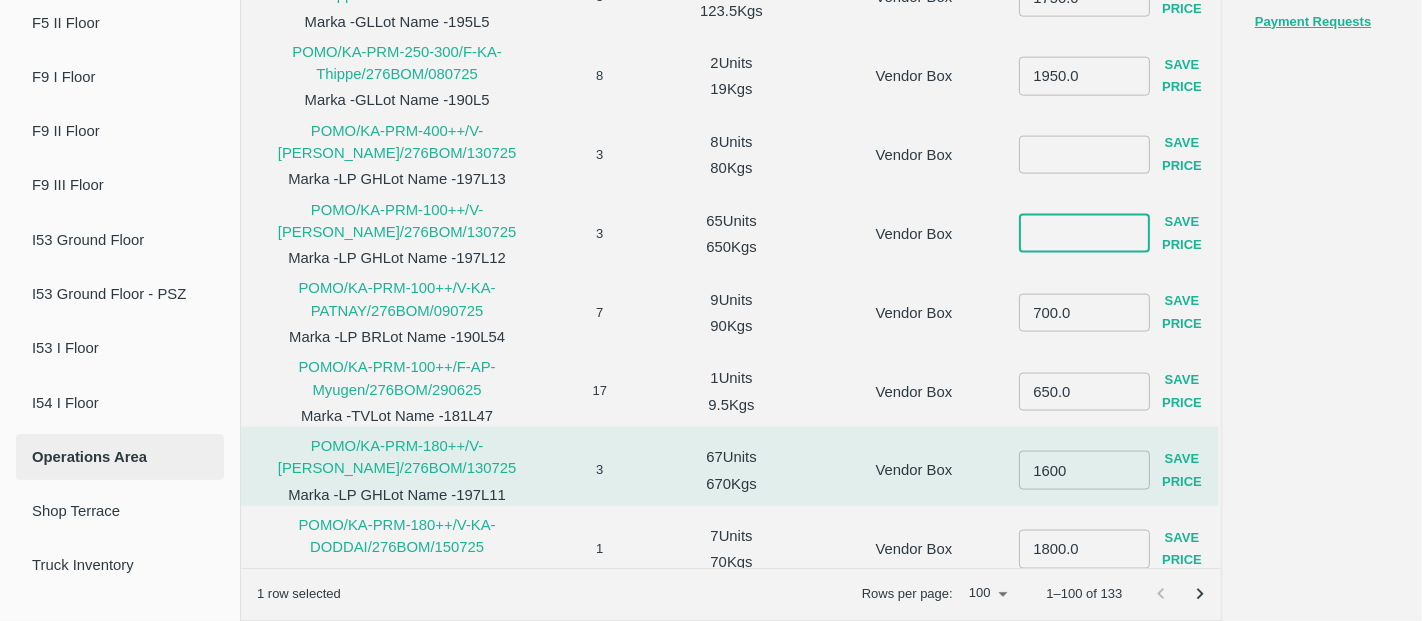 click at bounding box center (1084, 233) 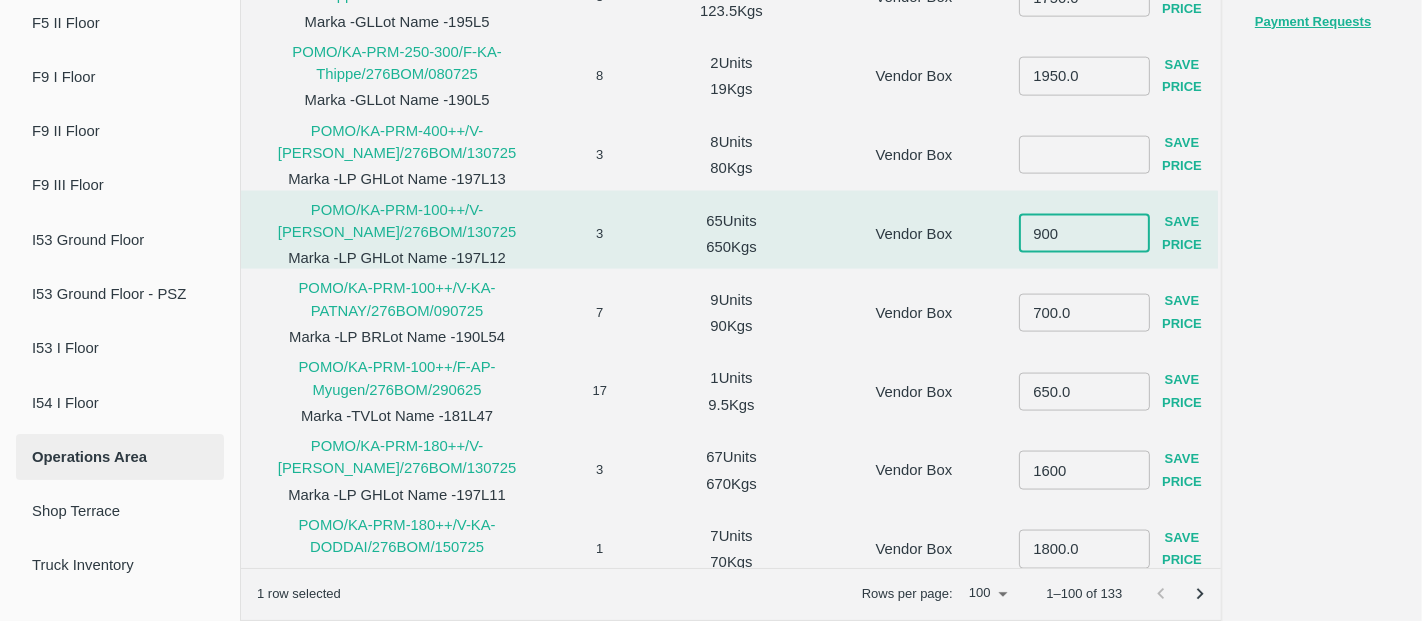 type on "900" 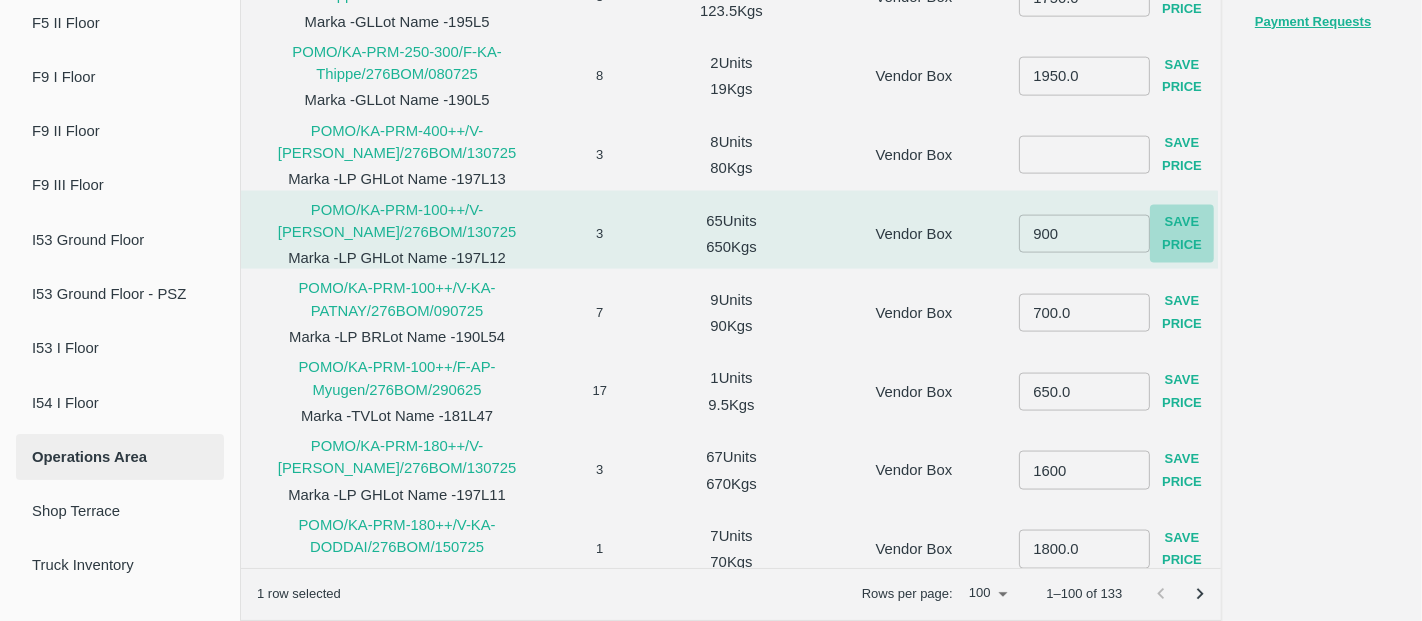 click on "Save Price" at bounding box center [1182, 234] 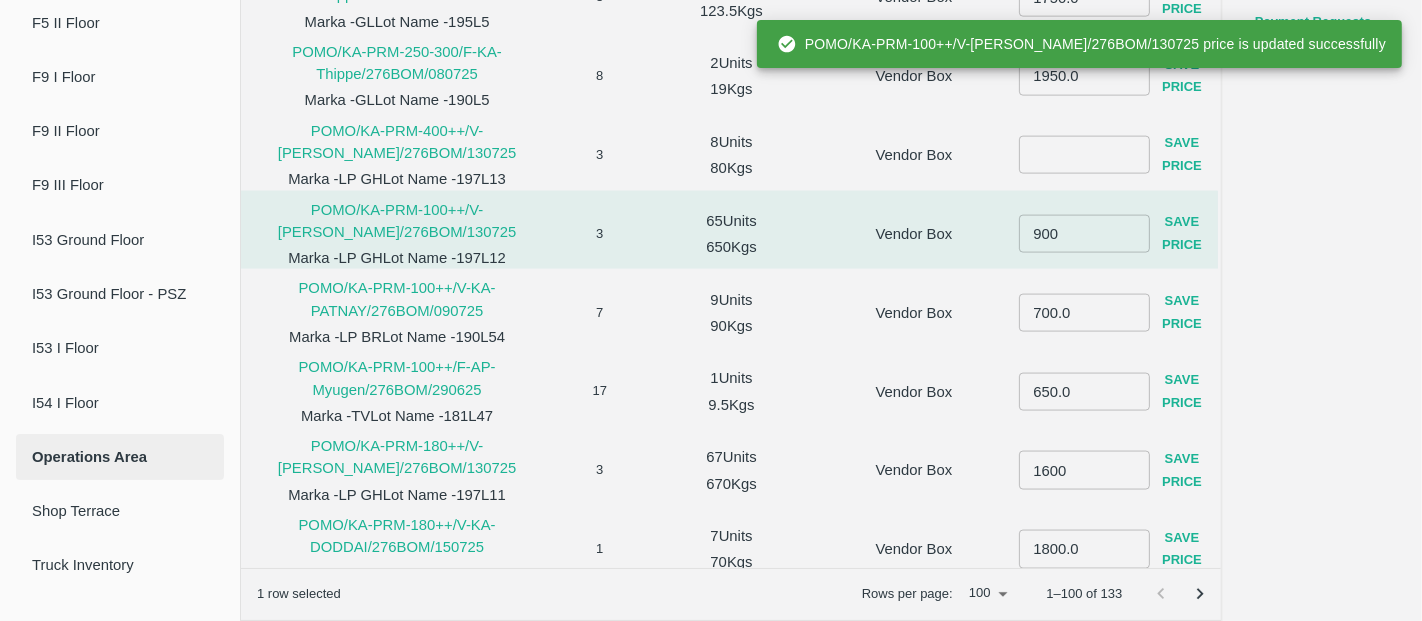 click at bounding box center (1084, 154) 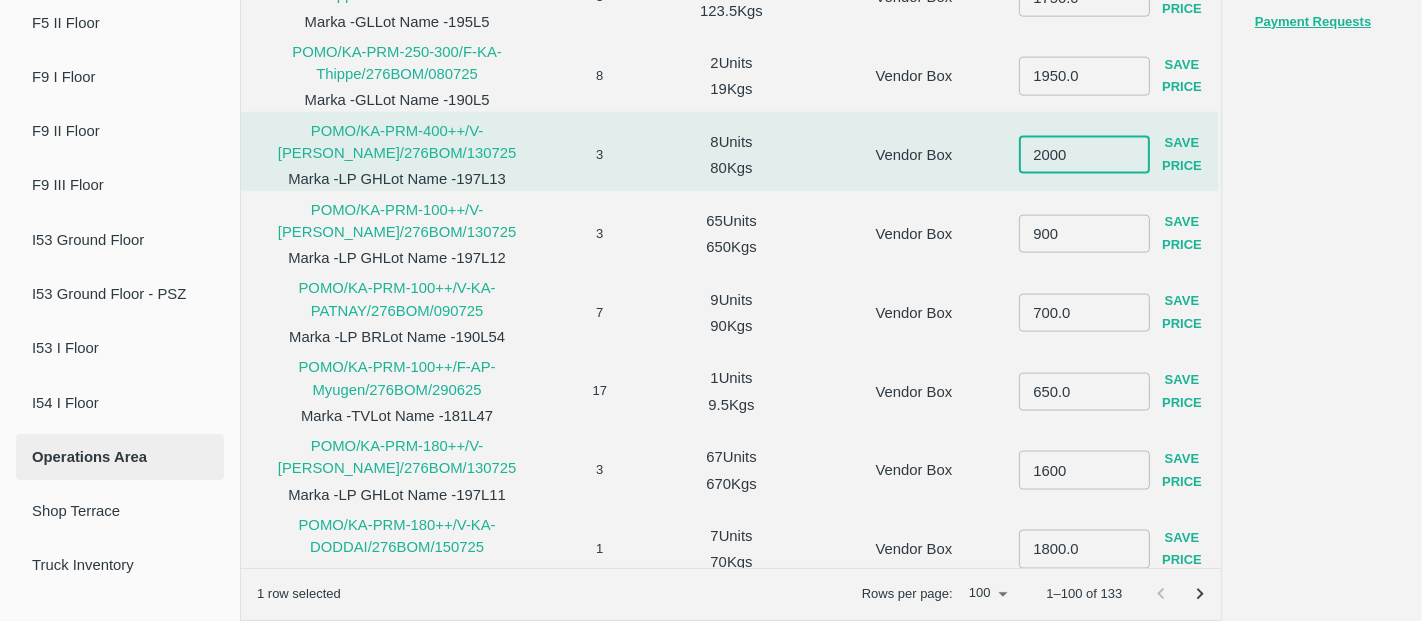 type on "2000" 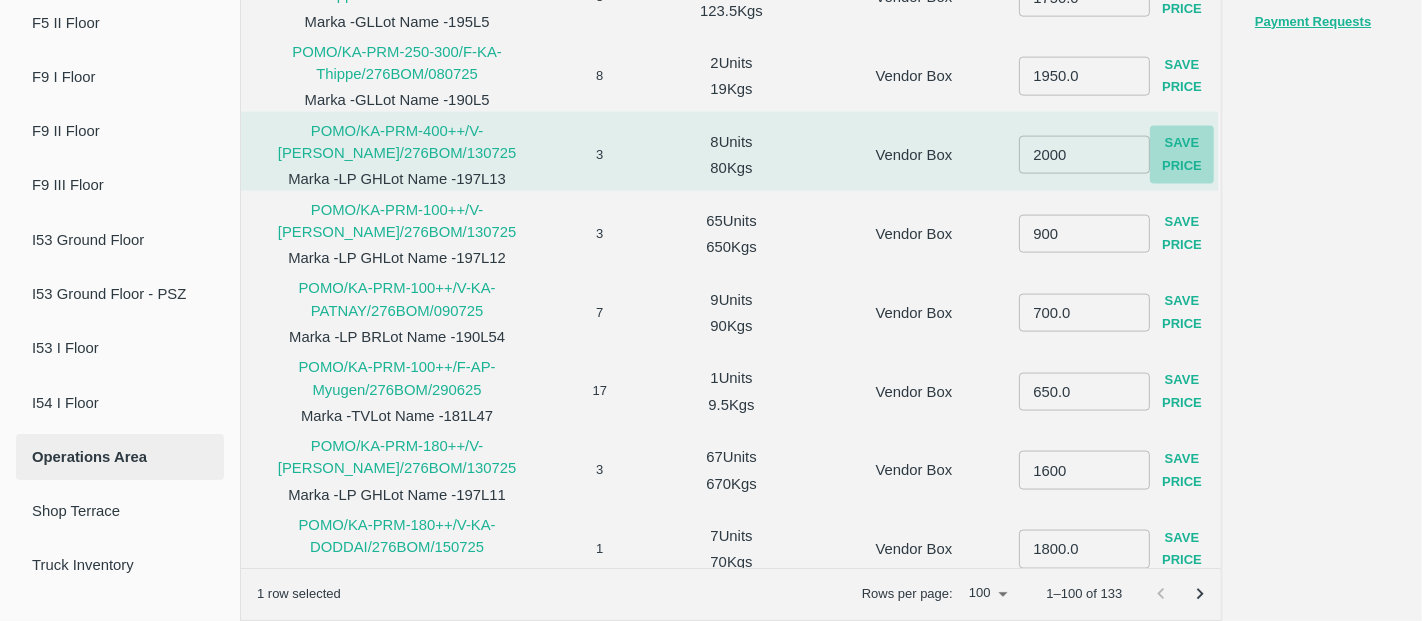 click on "Save Price" at bounding box center (1182, 155) 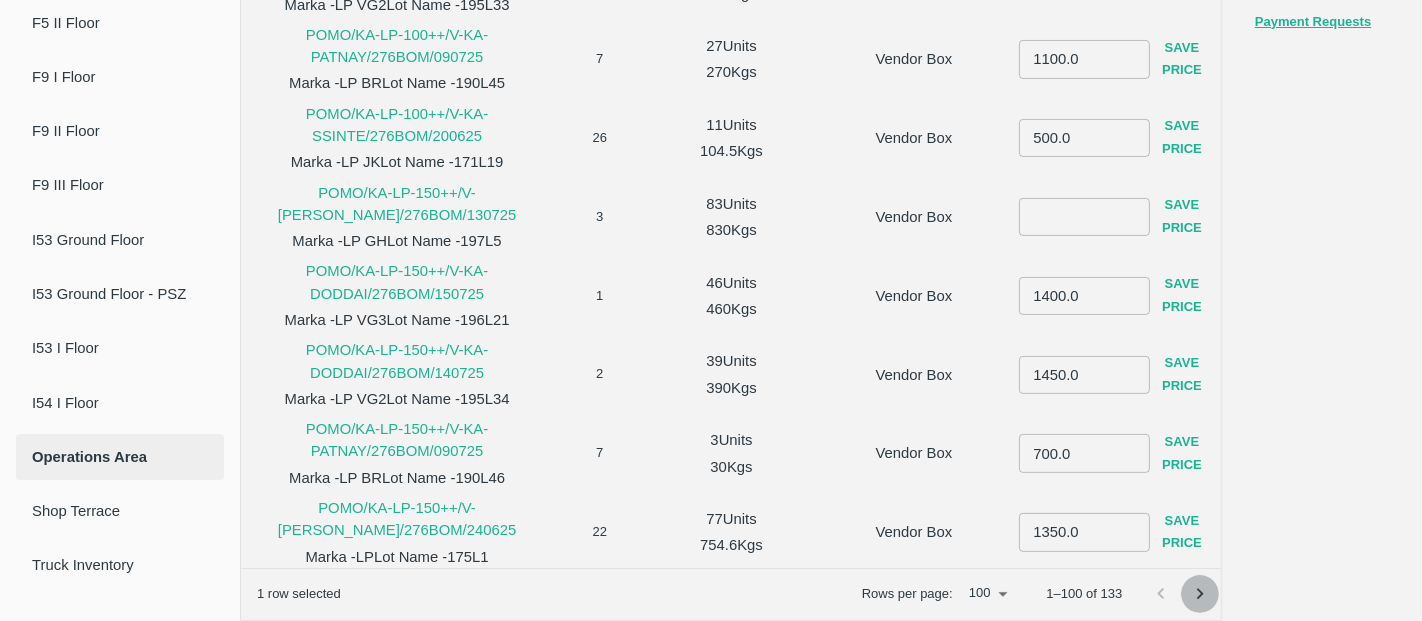 click 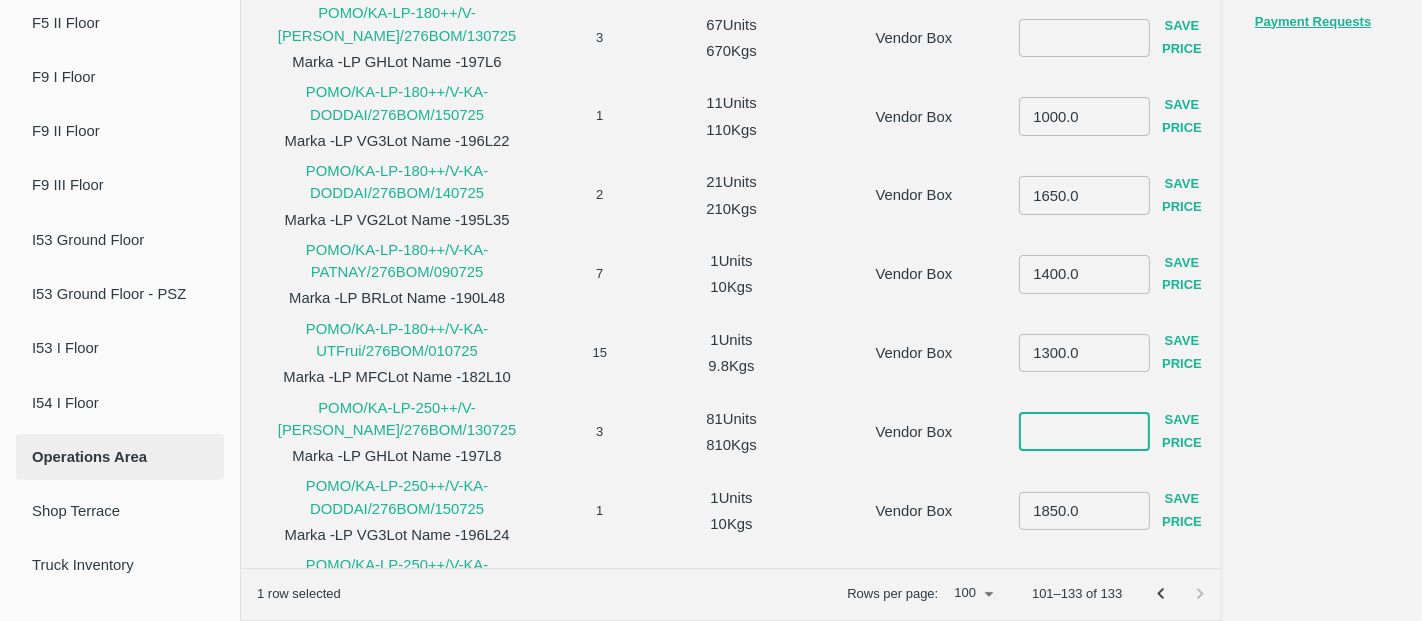 click at bounding box center [1084, 432] 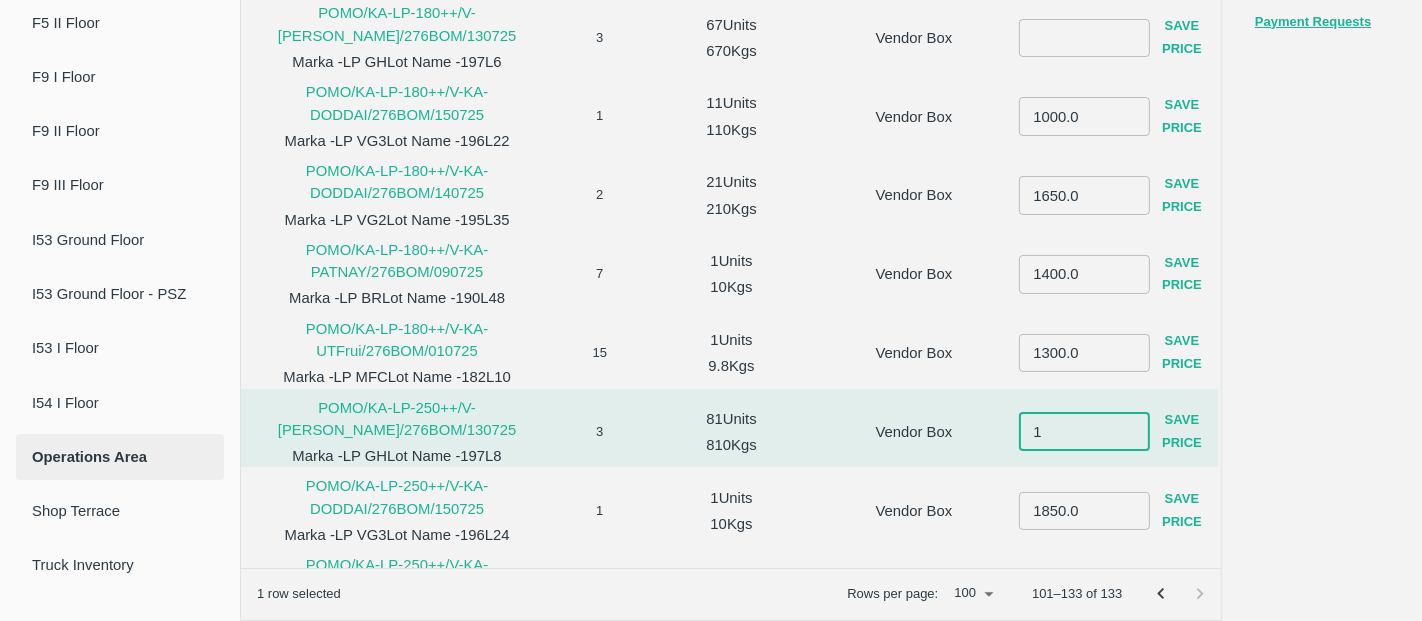 type on "18" 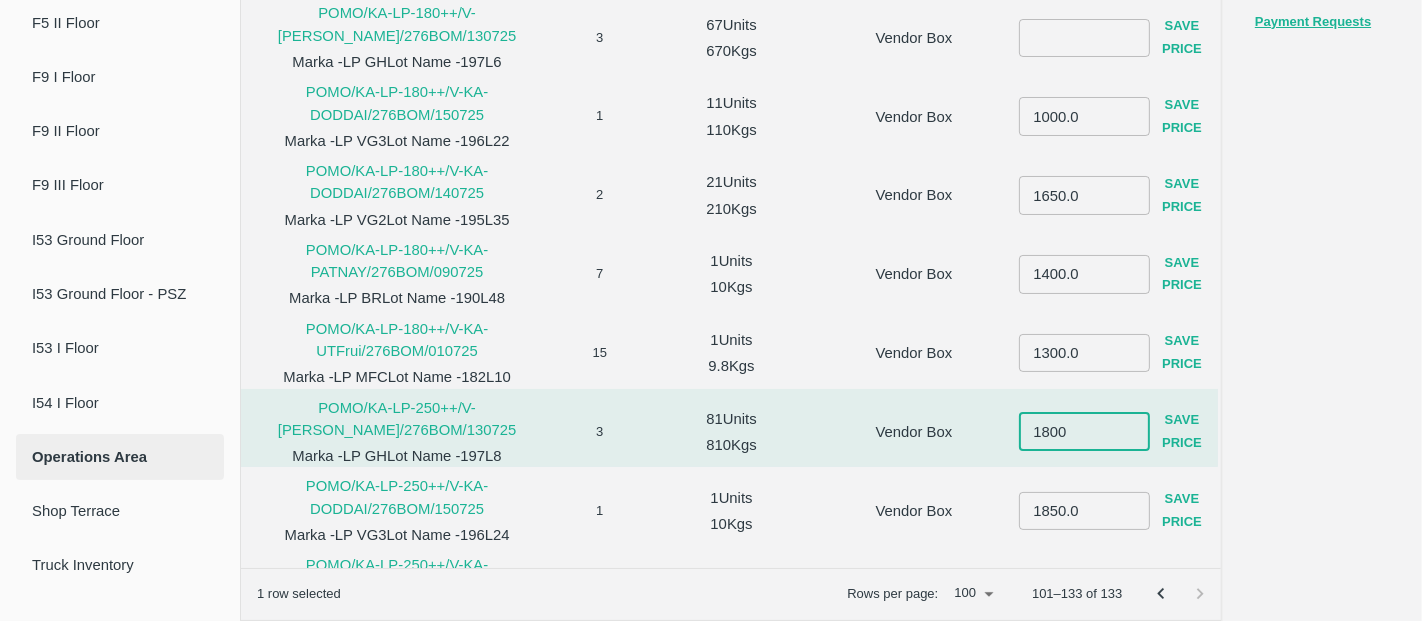 type on "1800" 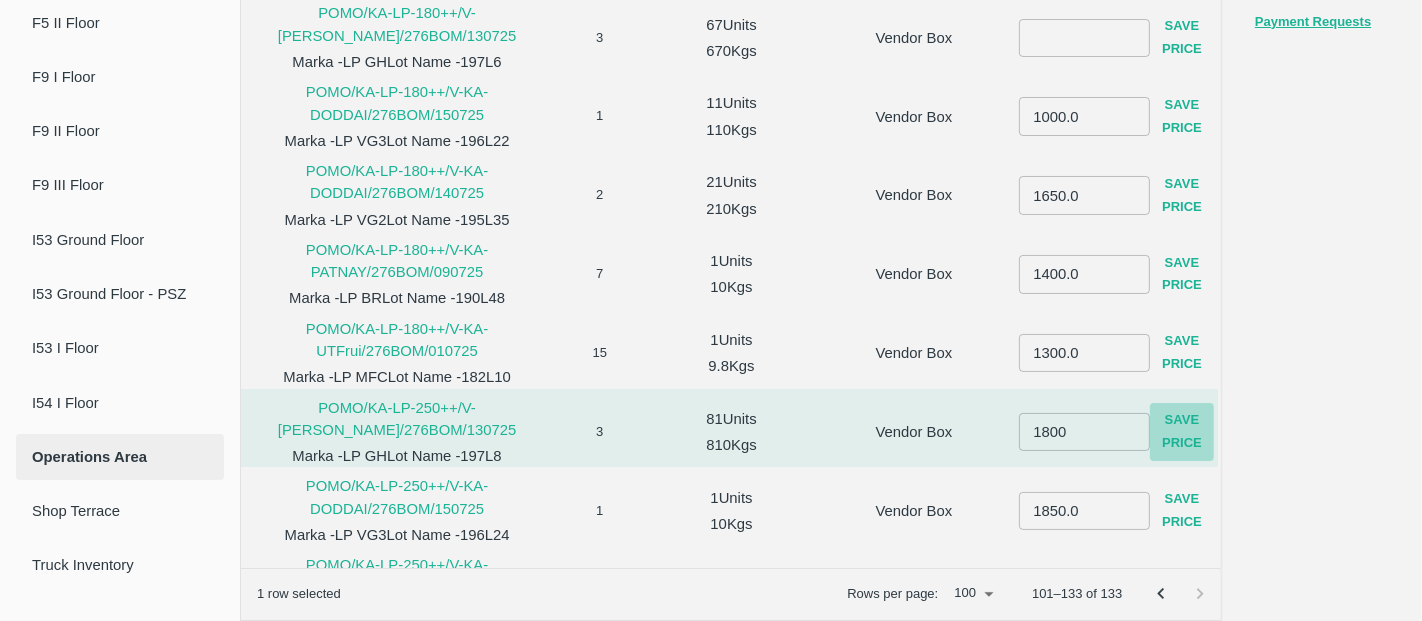 click on "Save Price" at bounding box center (1182, 432) 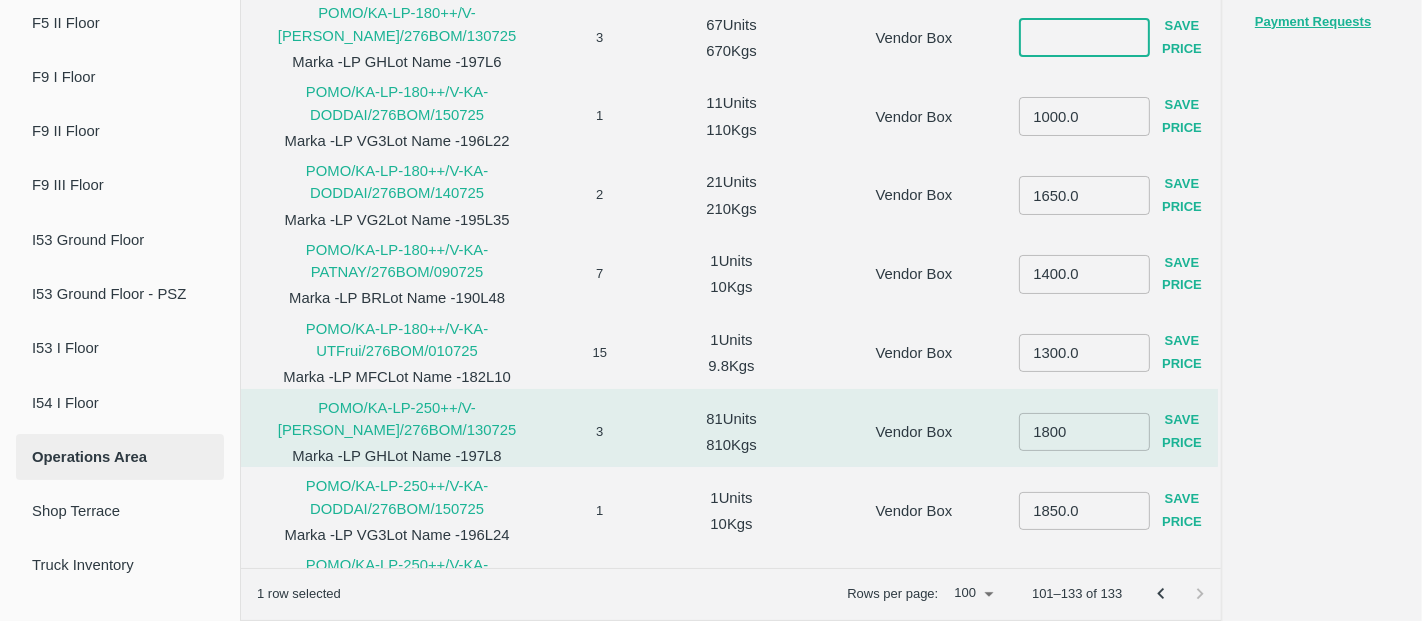 click at bounding box center [1084, 38] 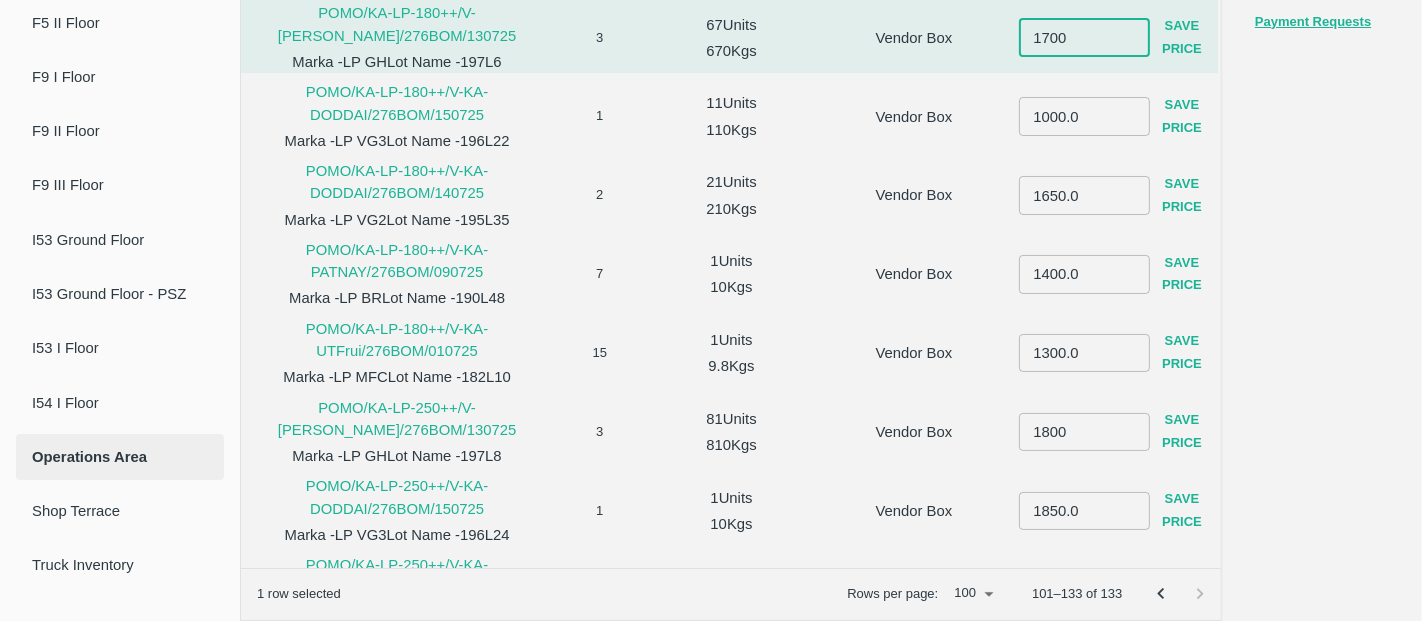 type on "1700" 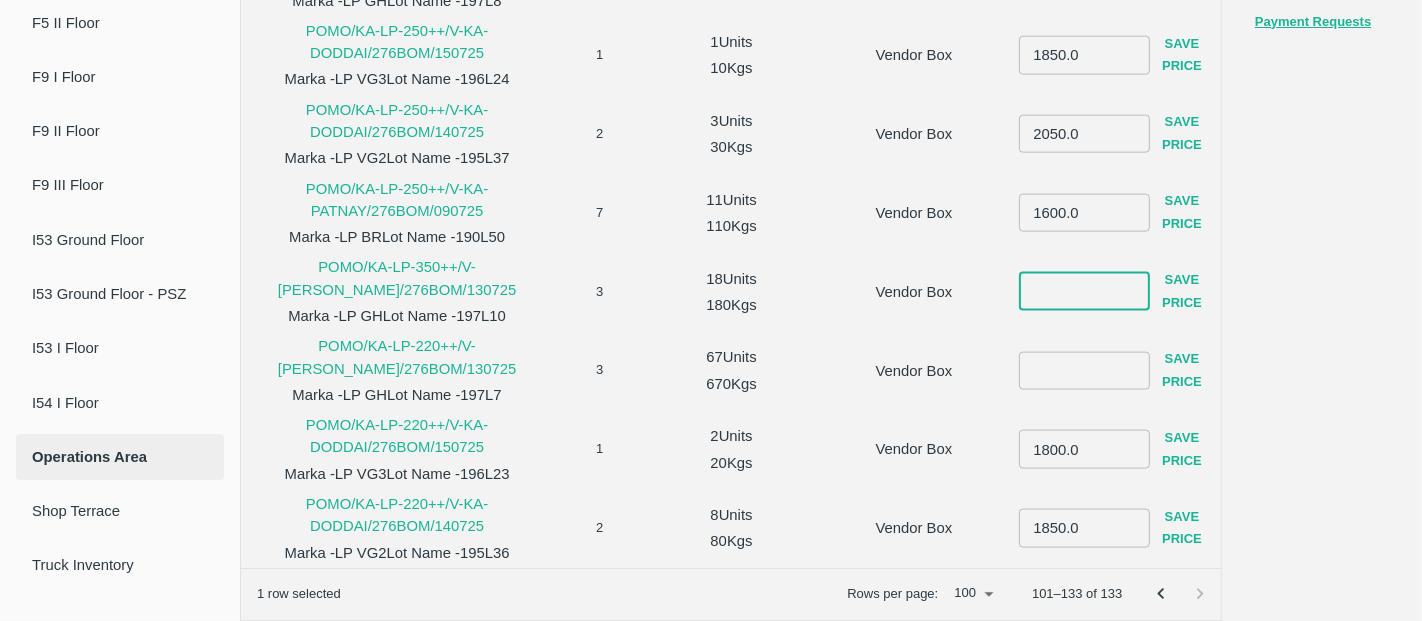 click at bounding box center (1084, 291) 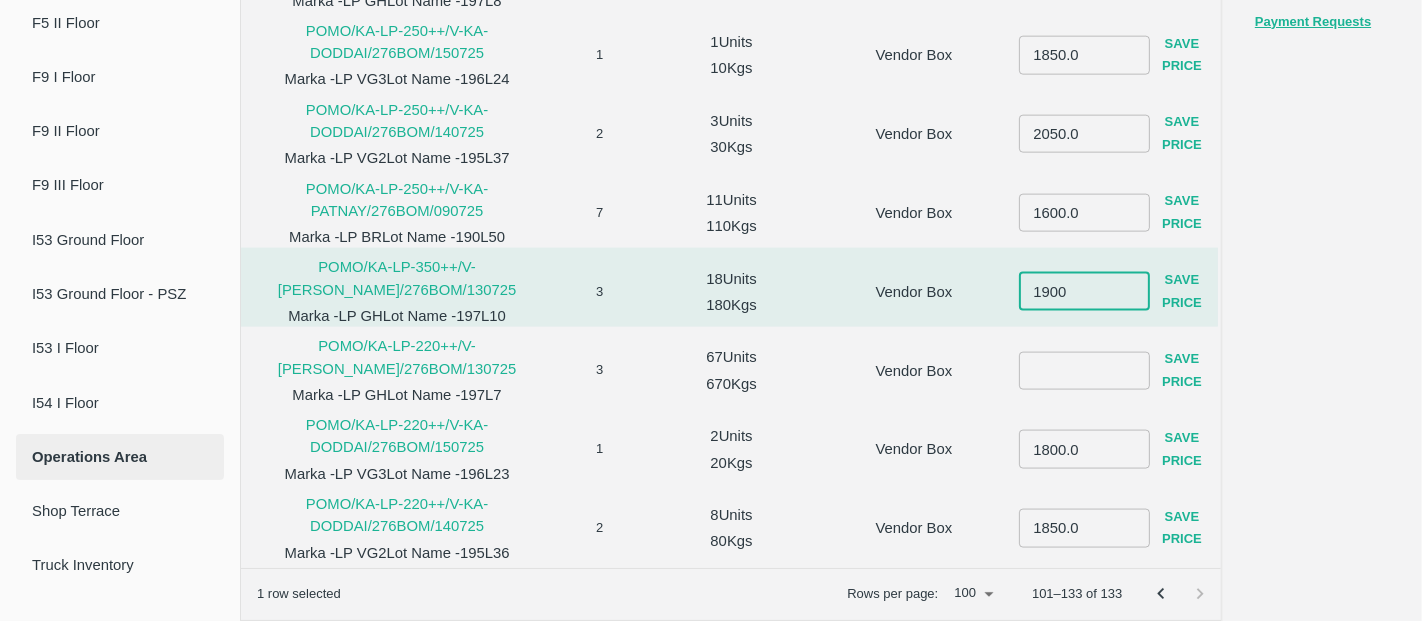type on "1900" 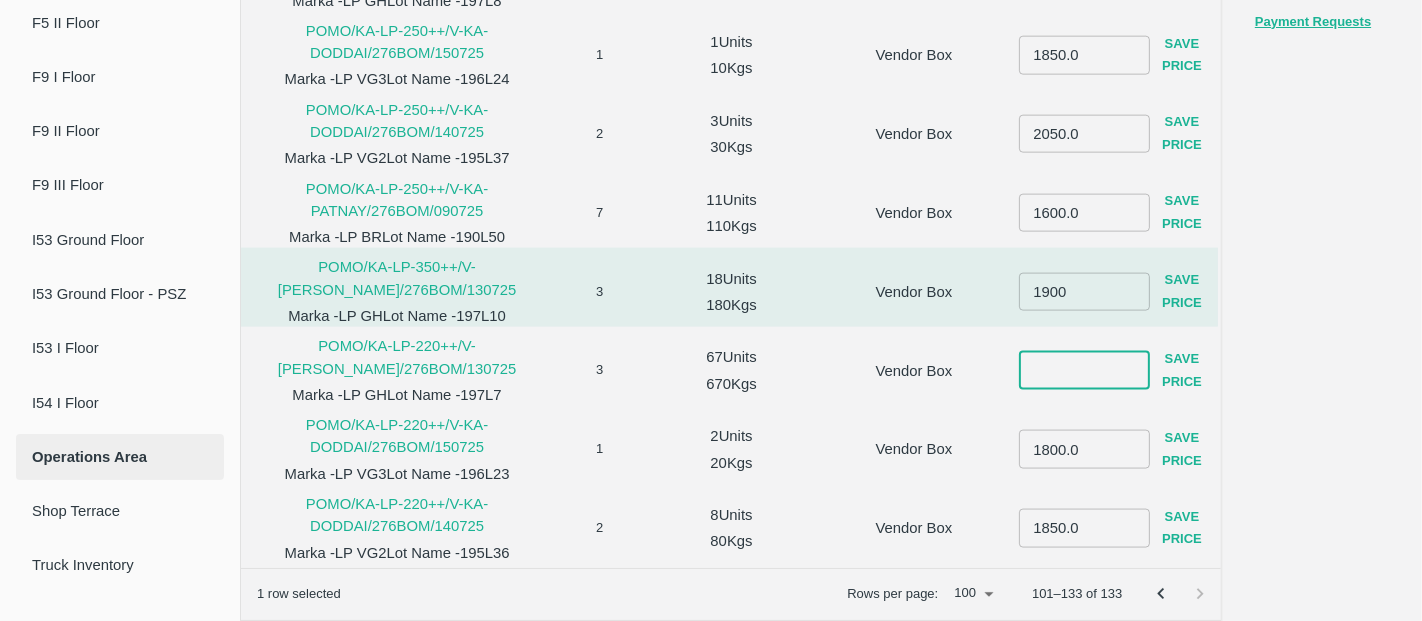 click at bounding box center (1084, 370) 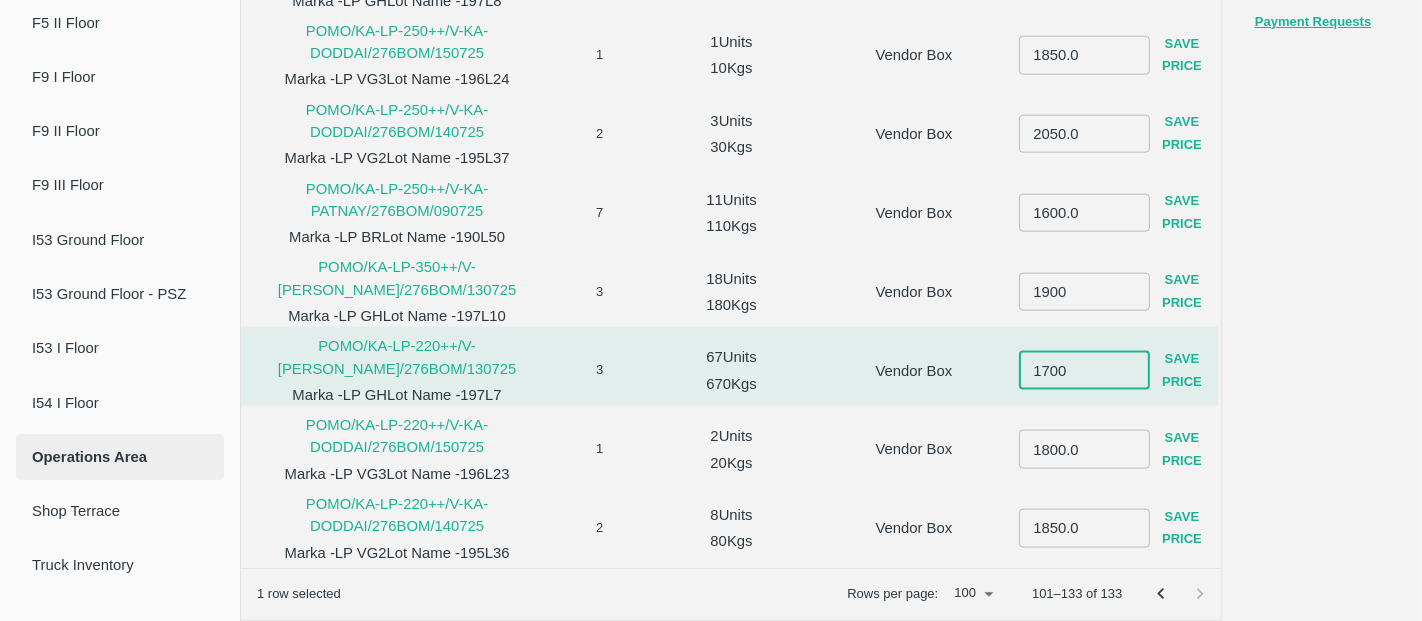 type on "1700" 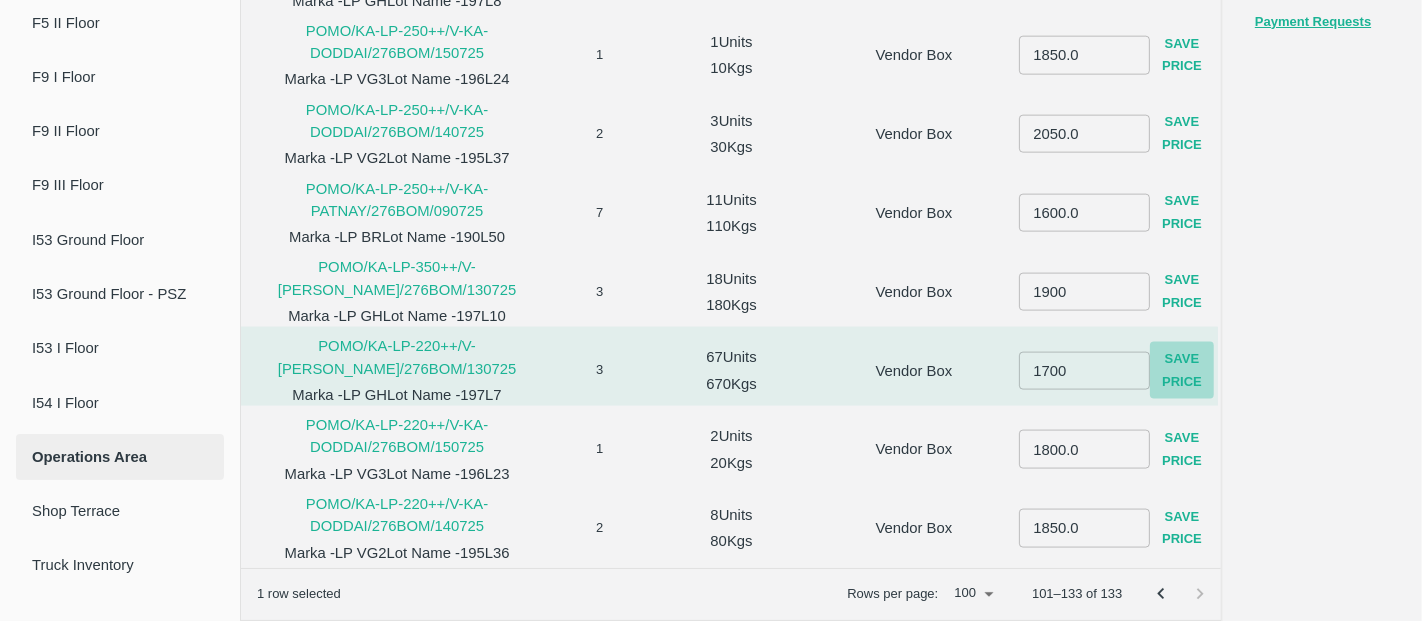 click on "Save Price" at bounding box center [1182, 371] 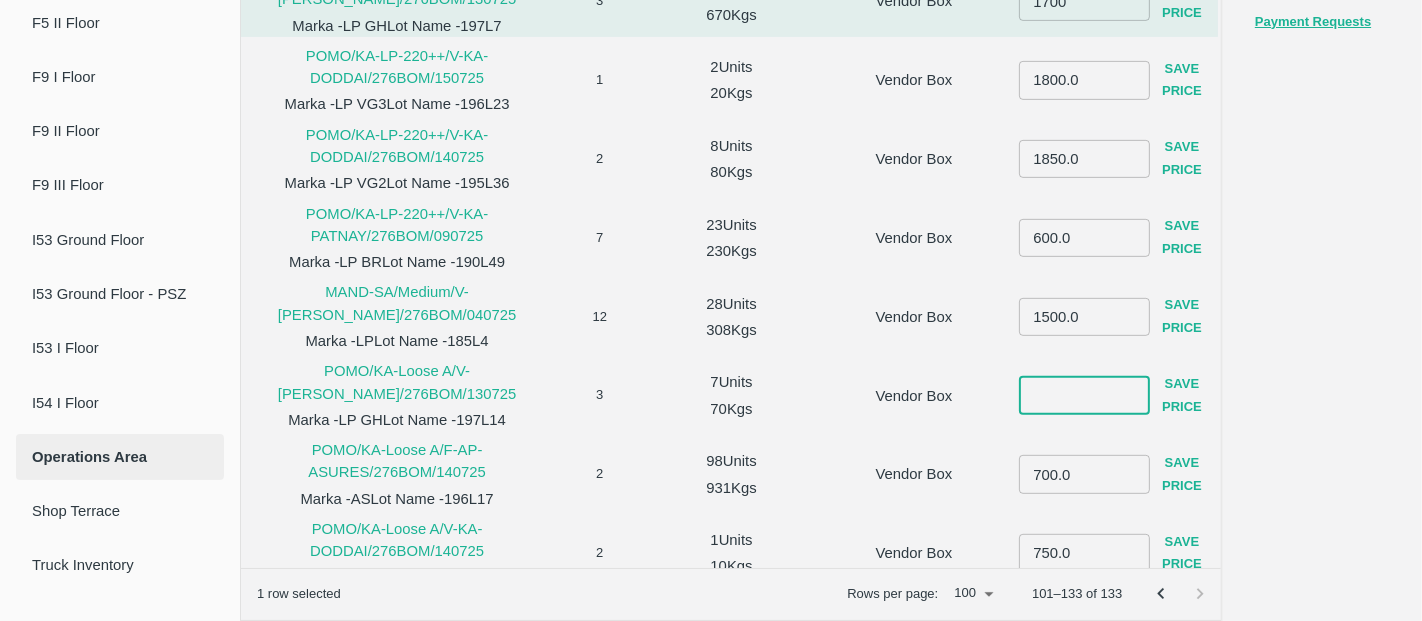 click at bounding box center (1084, 396) 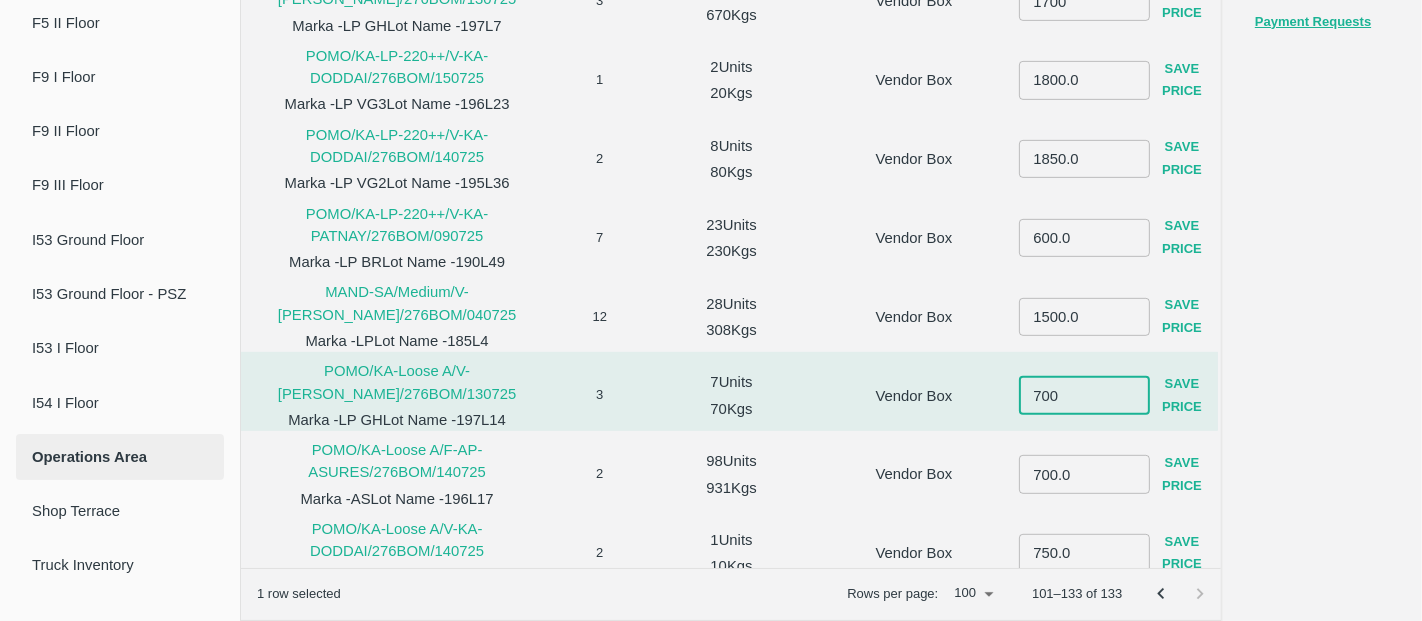 type on "700" 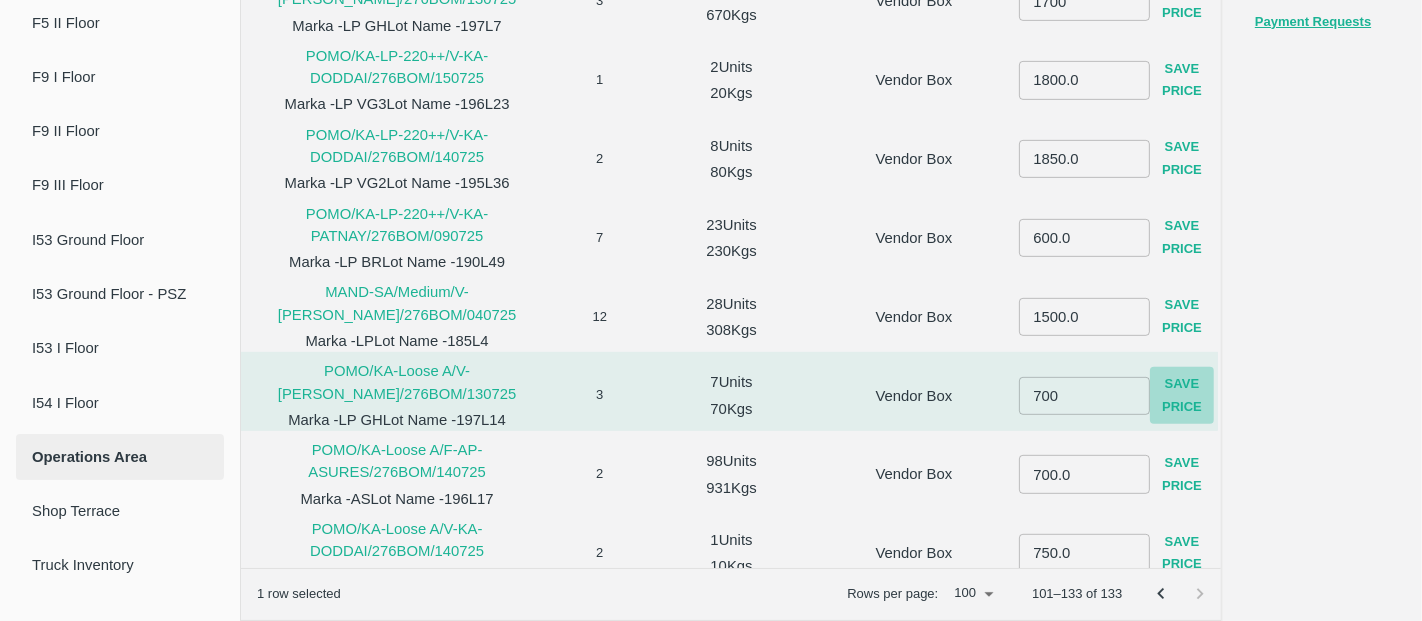 click on "Save Price" at bounding box center (1182, 396) 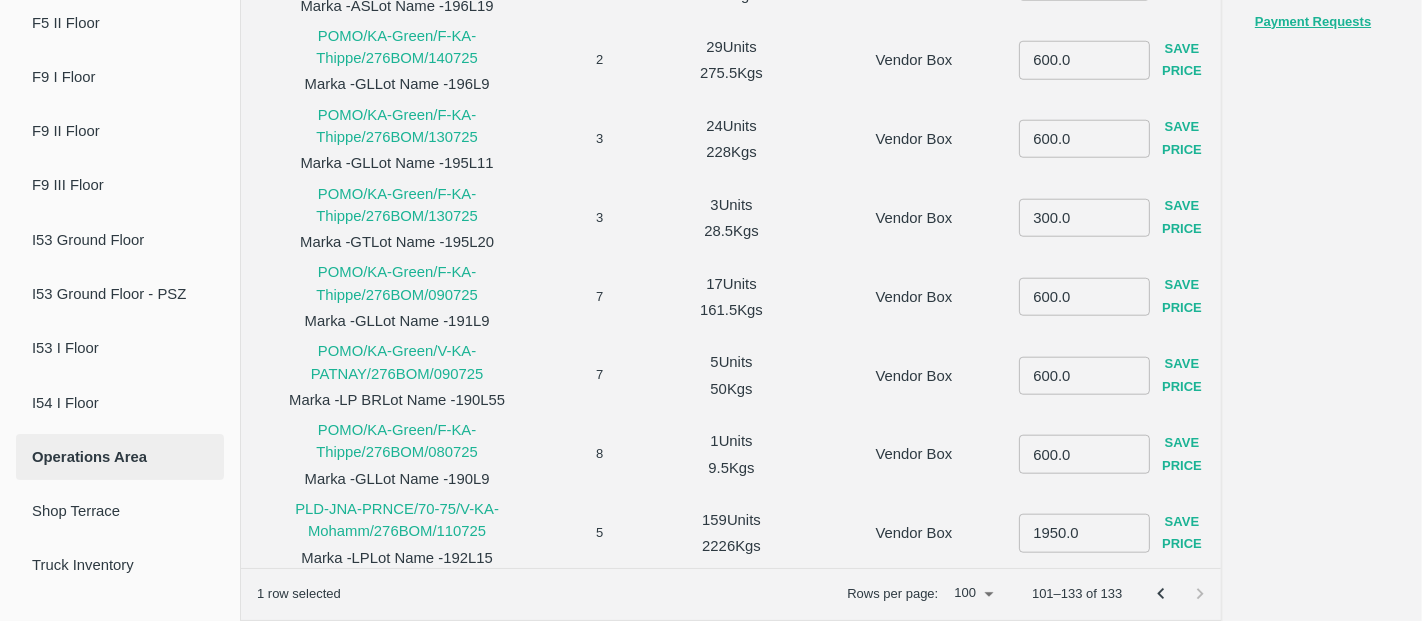 click at bounding box center [1180, 594] 